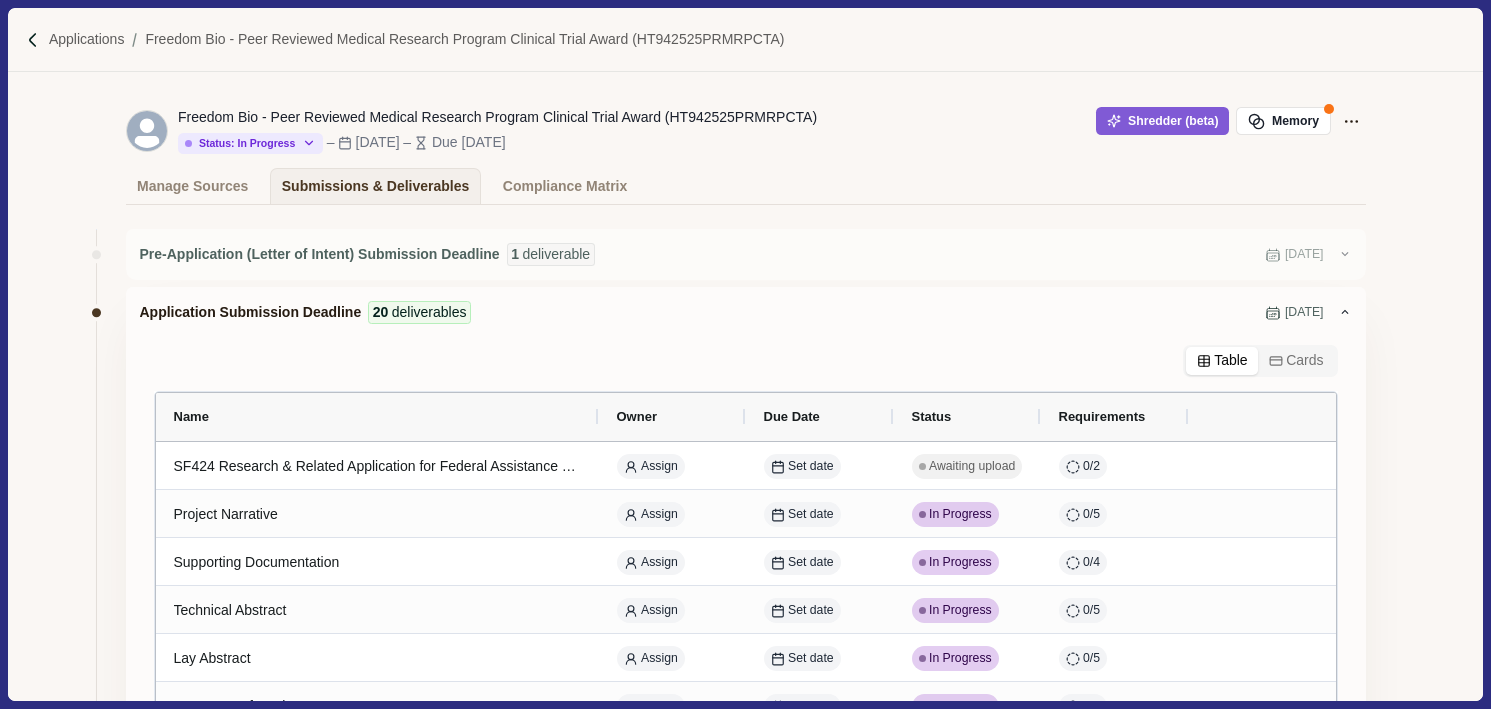 scroll, scrollTop: 0, scrollLeft: 0, axis: both 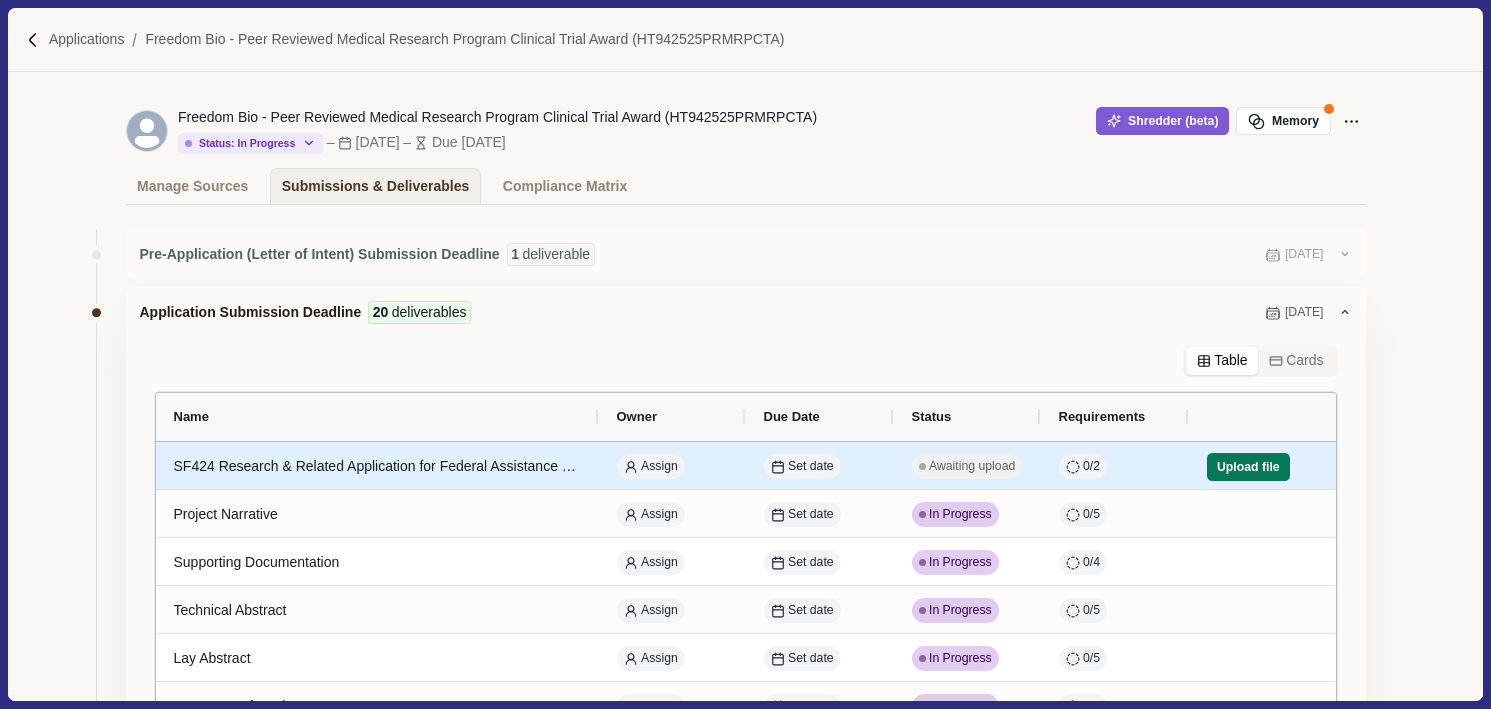 click on "SF424 Research & Related Application for Federal Assistance Form" at bounding box center [377, 466] 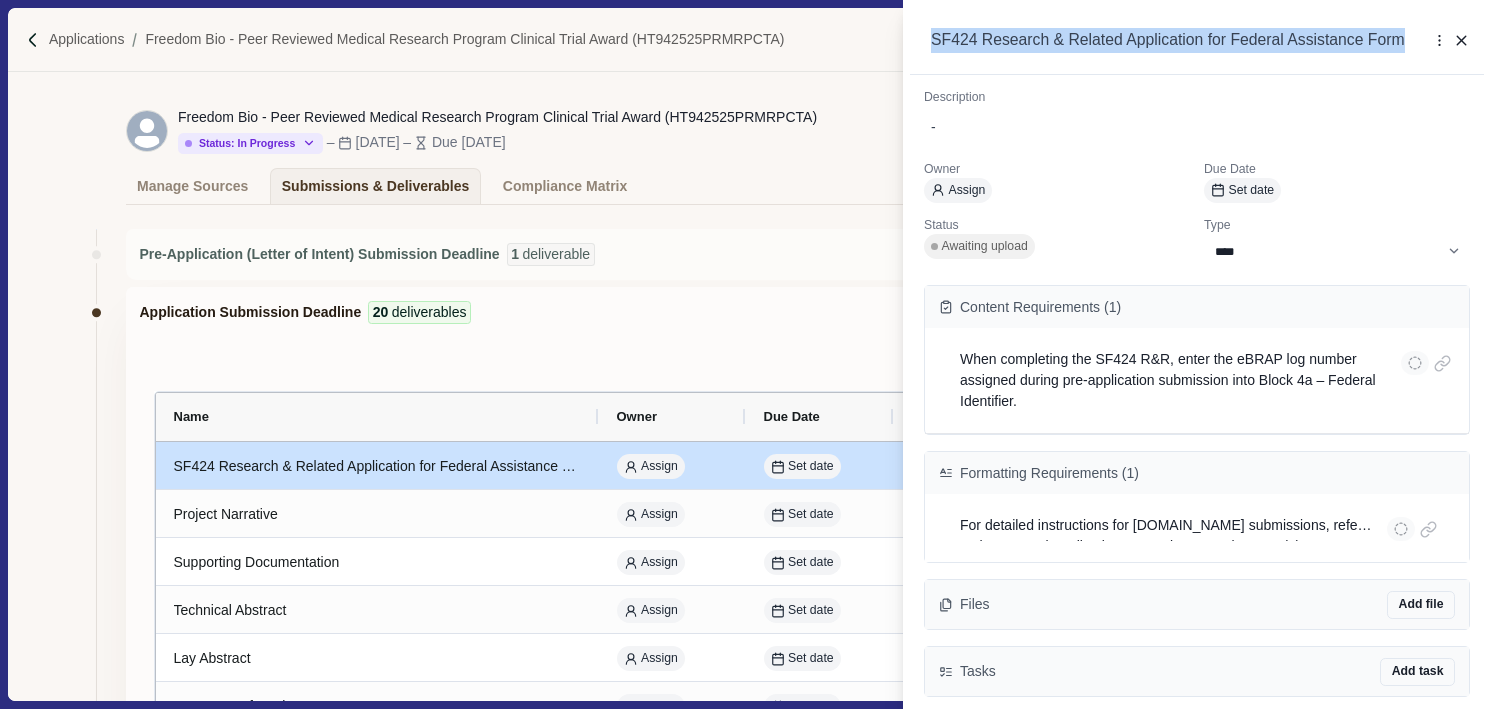 drag, startPoint x: 968, startPoint y: 64, endPoint x: 922, endPoint y: 36, distance: 53.851646 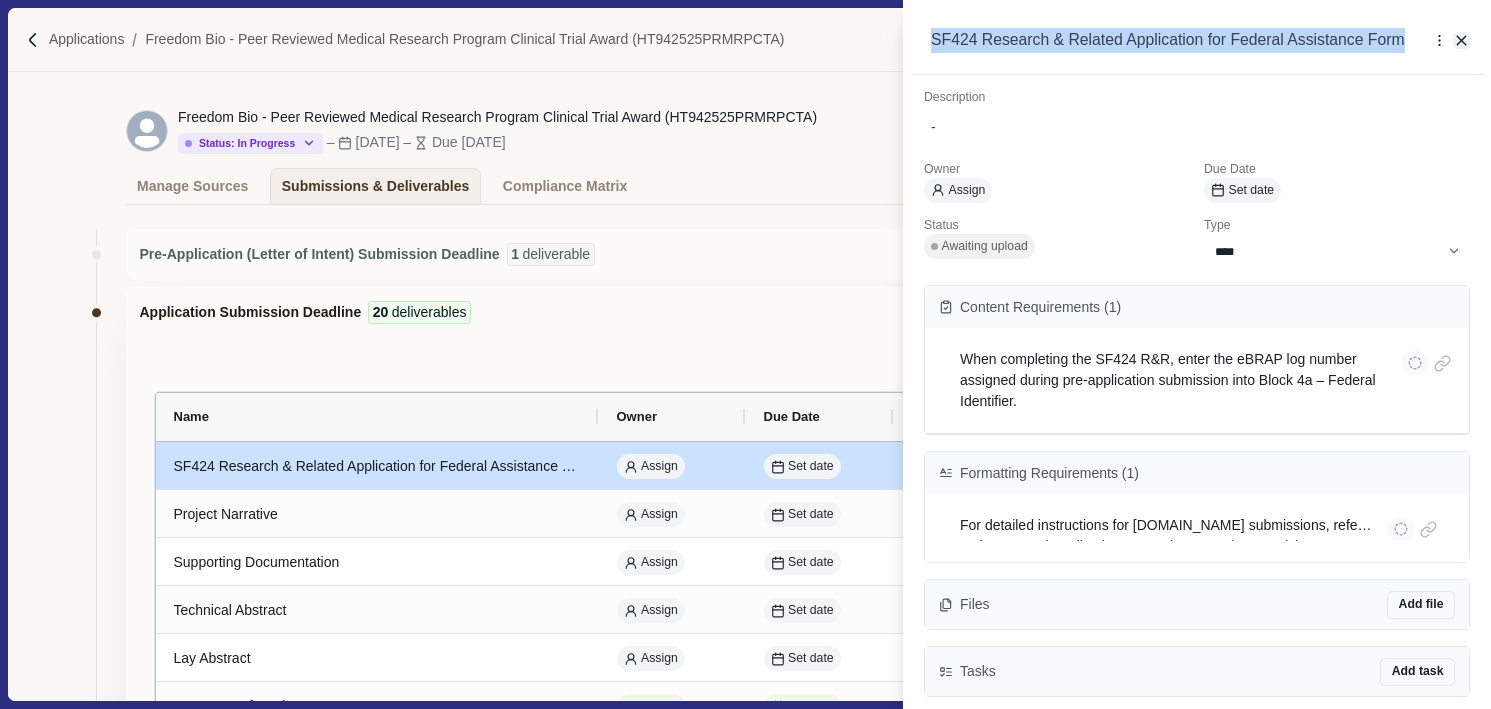 click 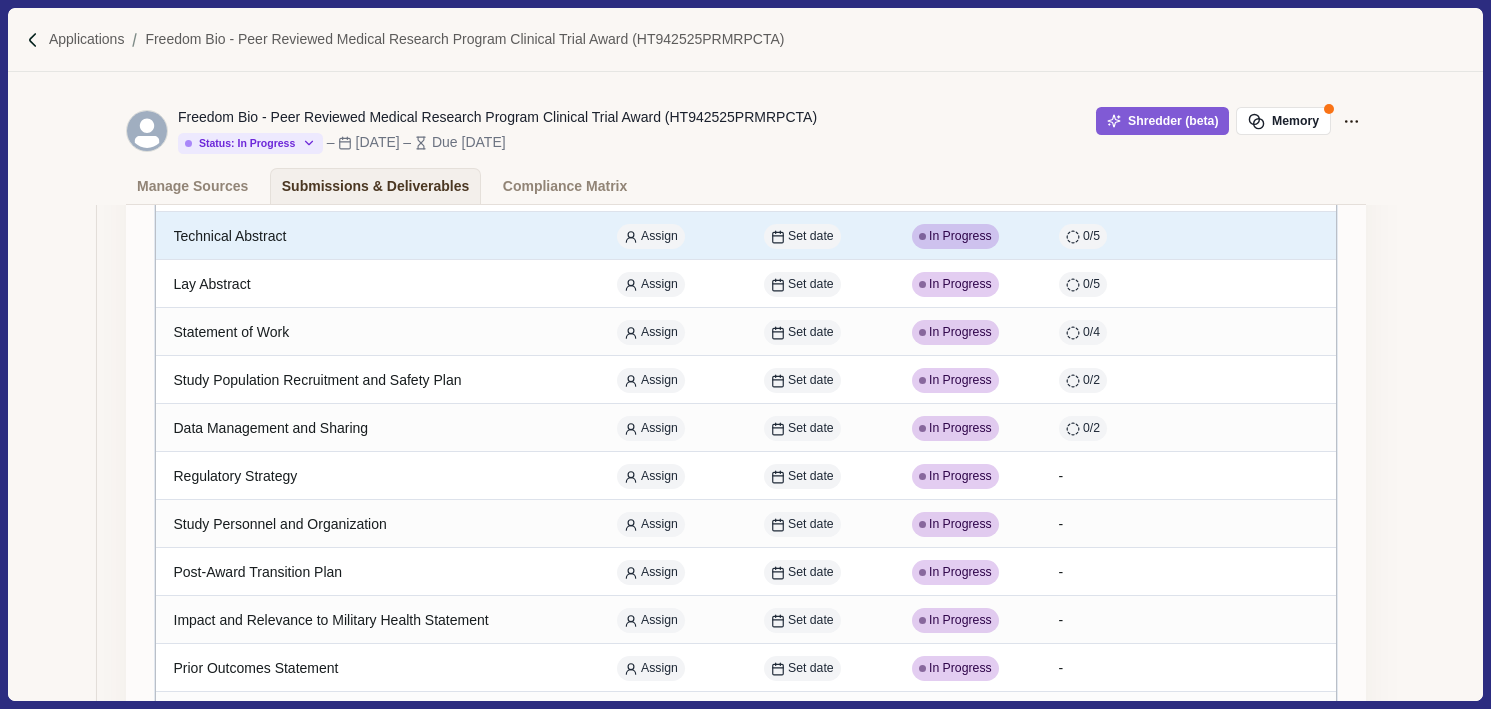 scroll, scrollTop: 380, scrollLeft: 0, axis: vertical 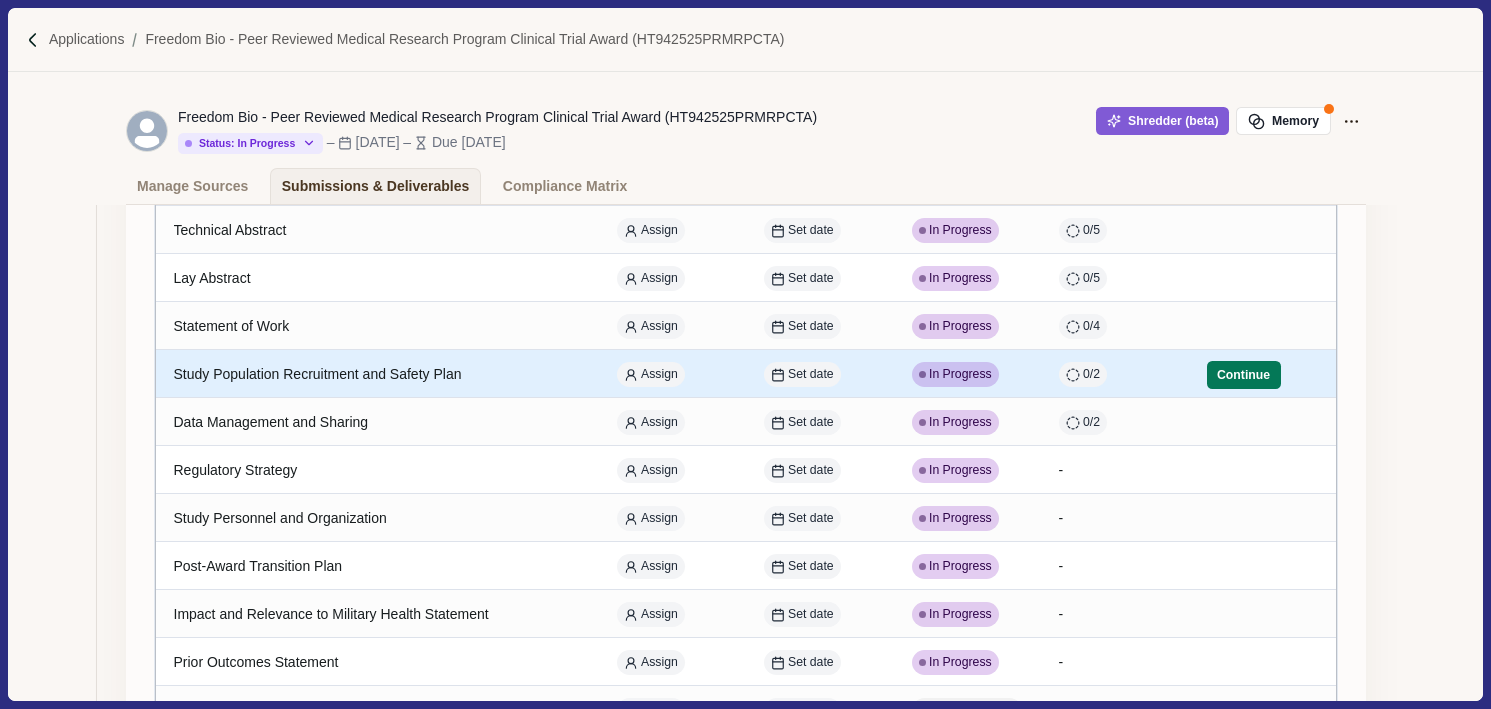 click on "Study Population Recruitment and Safety Plan" at bounding box center [377, 373] 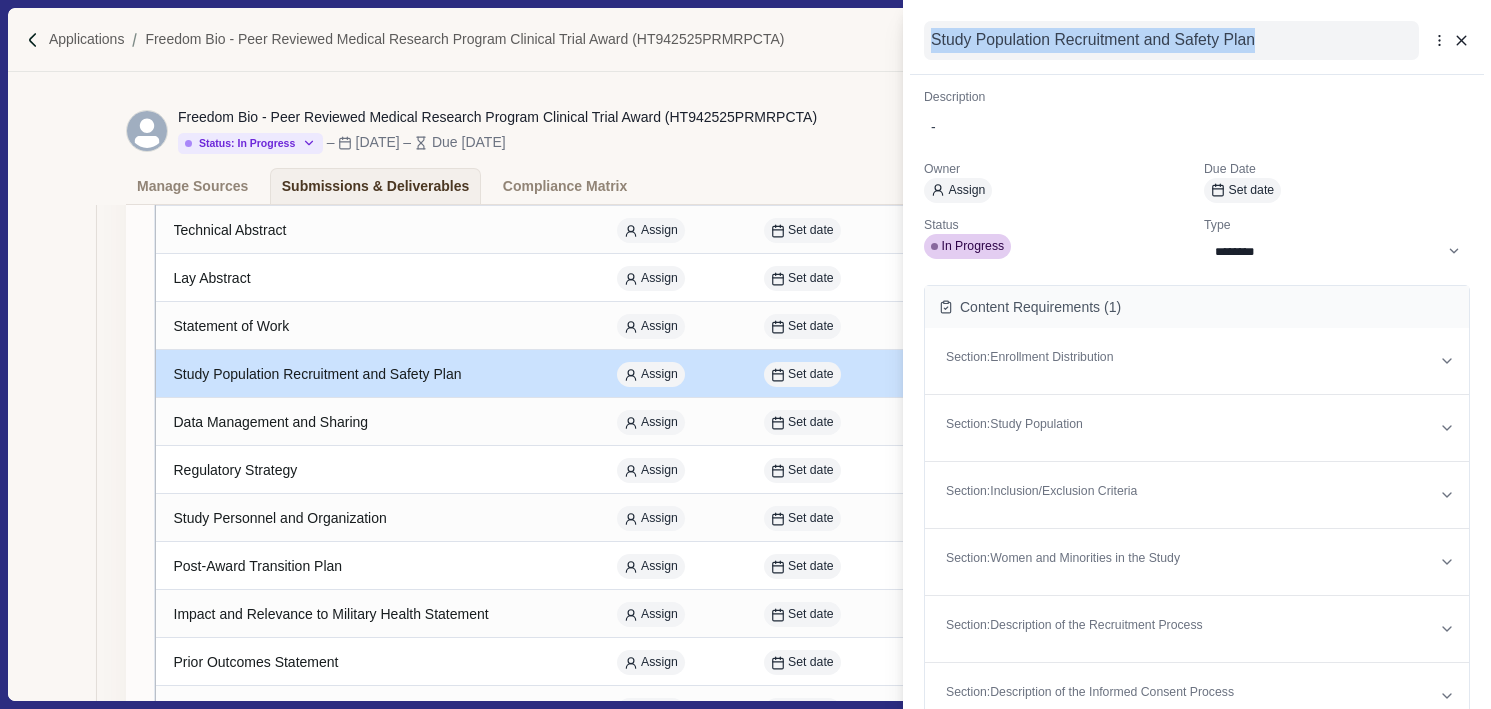drag, startPoint x: 1271, startPoint y: 43, endPoint x: 931, endPoint y: 39, distance: 340.02353 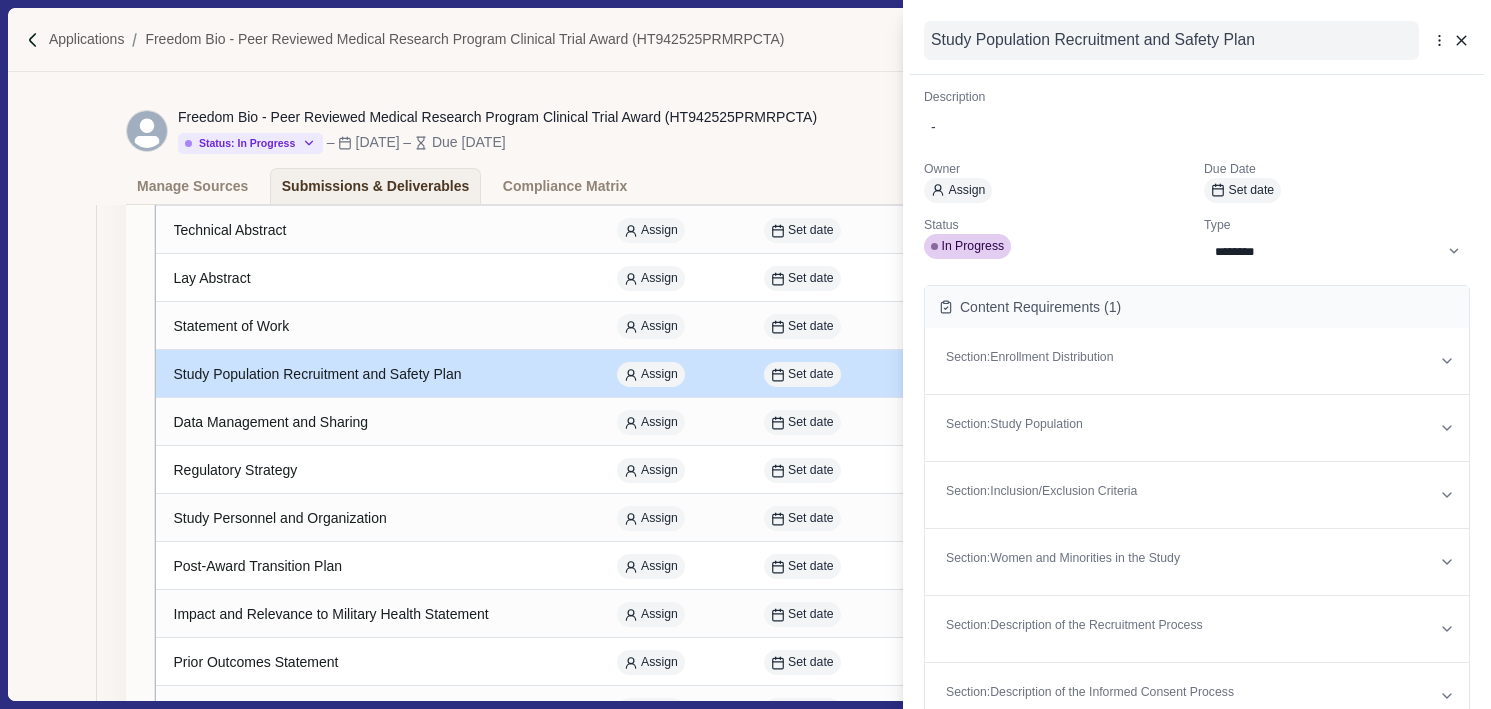 click on "Study Population Recruitment and Safety Plan" at bounding box center (1171, 40) 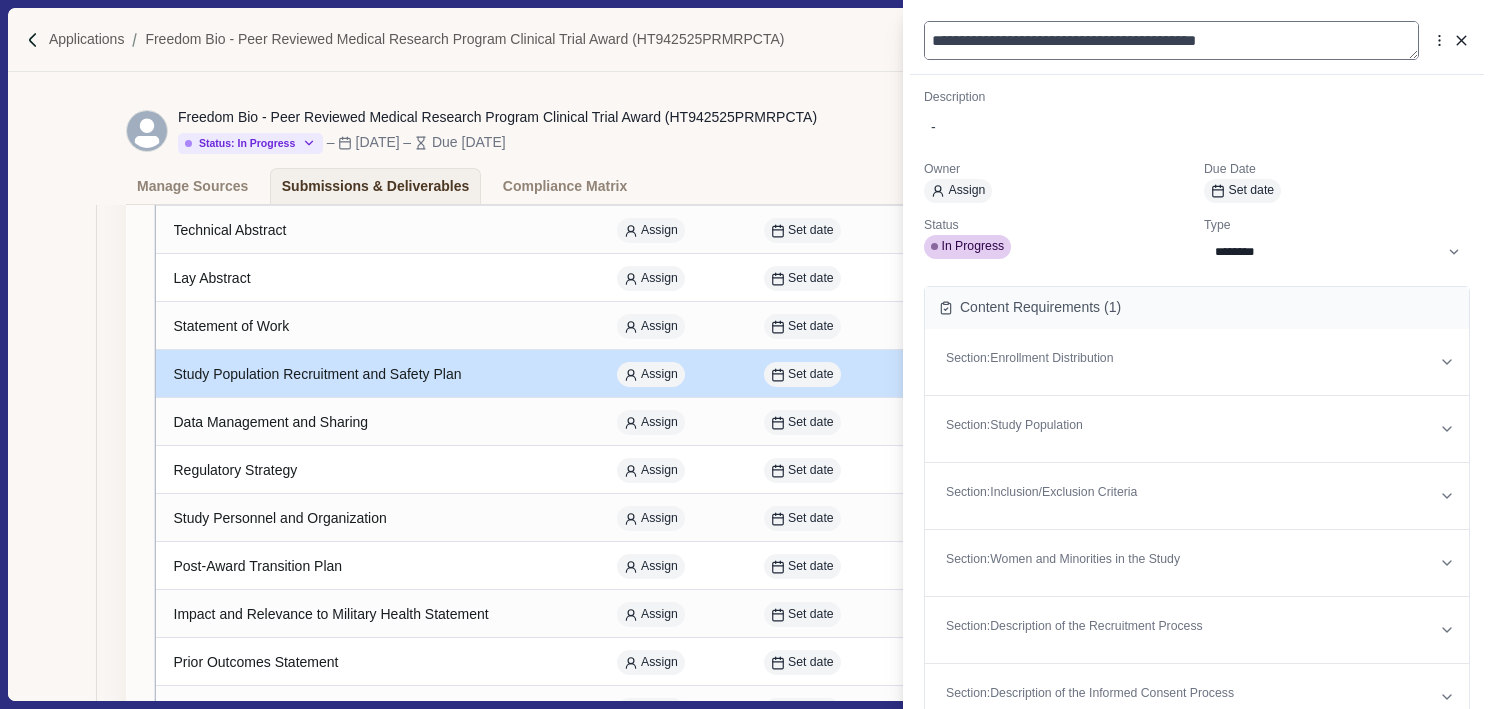 click on "**********" at bounding box center (1171, 40) 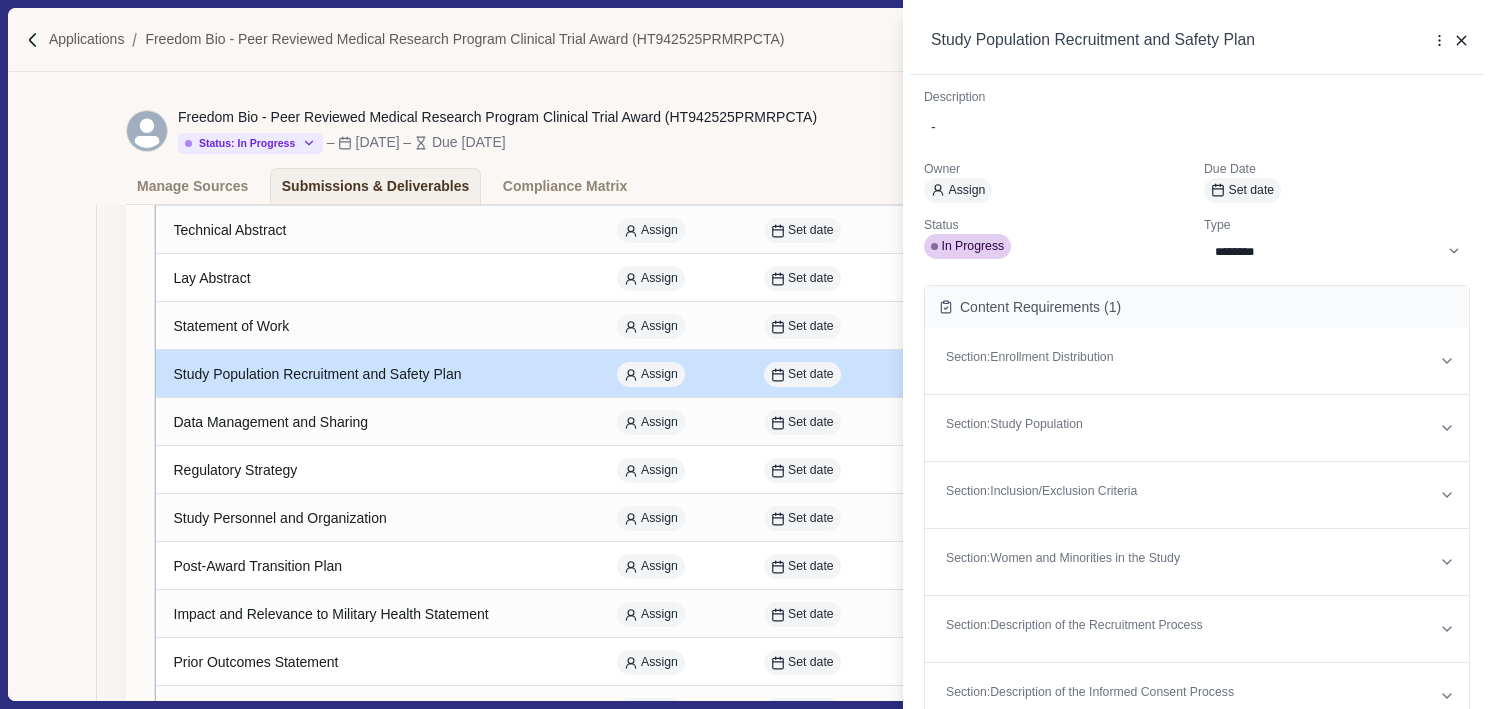 click on "**********" at bounding box center (745, 354) 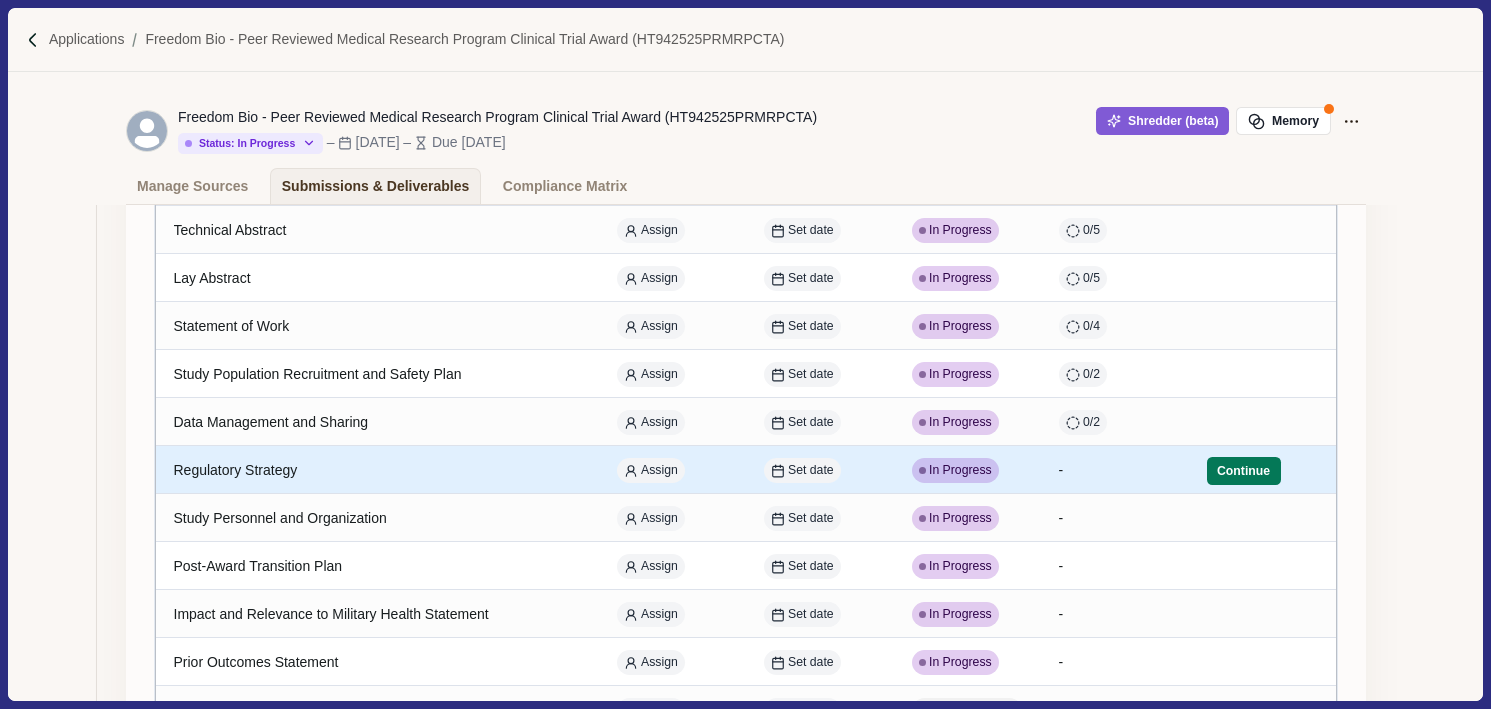 click on "Regulatory Strategy" at bounding box center [377, 470] 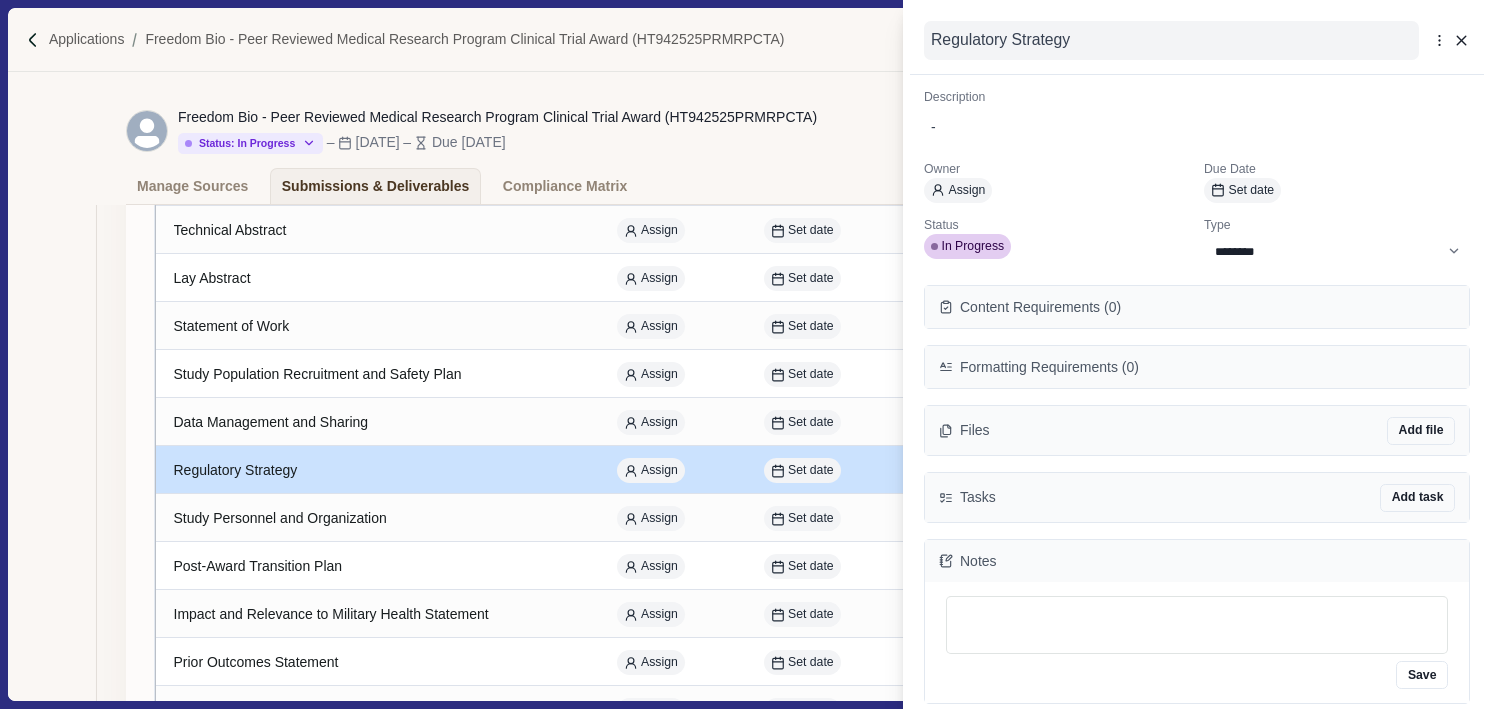 click on "Regulatory Strategy" at bounding box center (1171, 40) 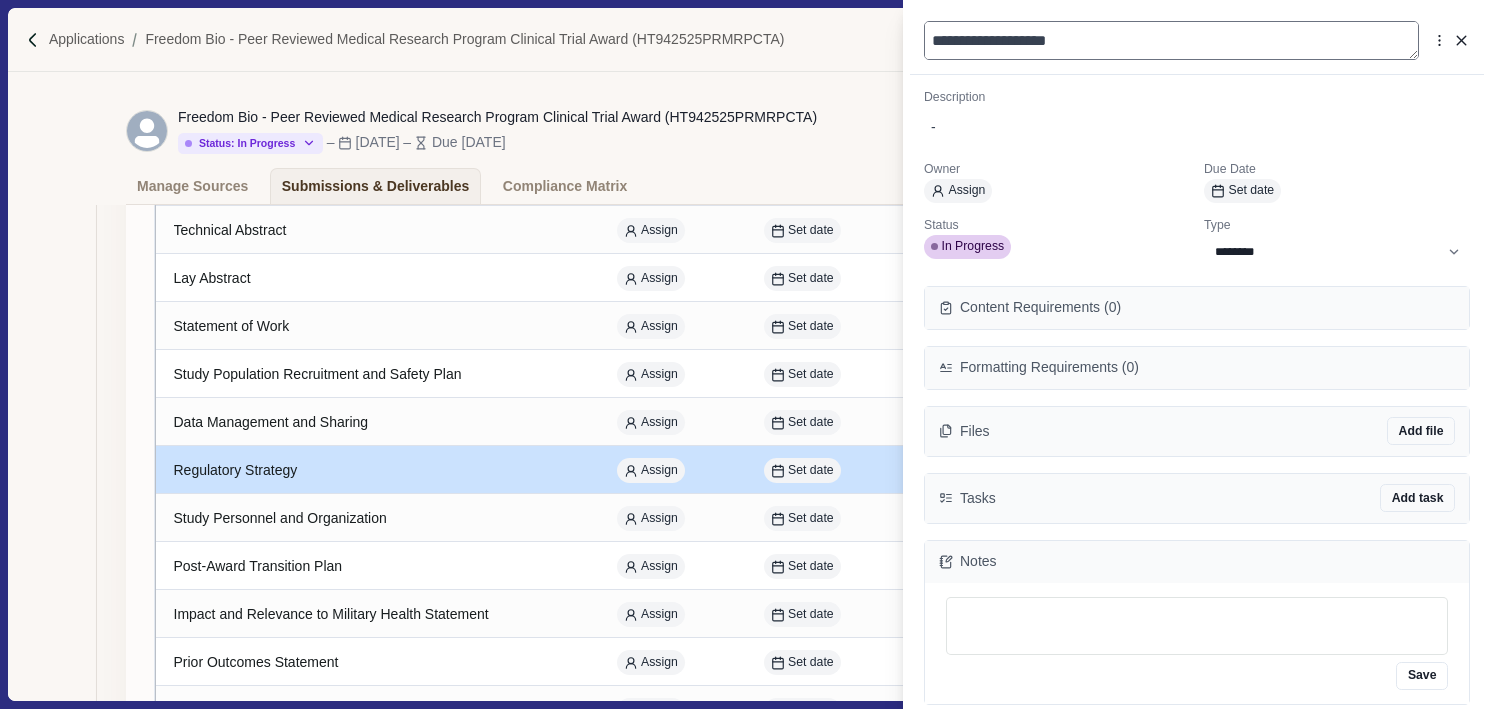 click on "**********" at bounding box center (1171, 40) 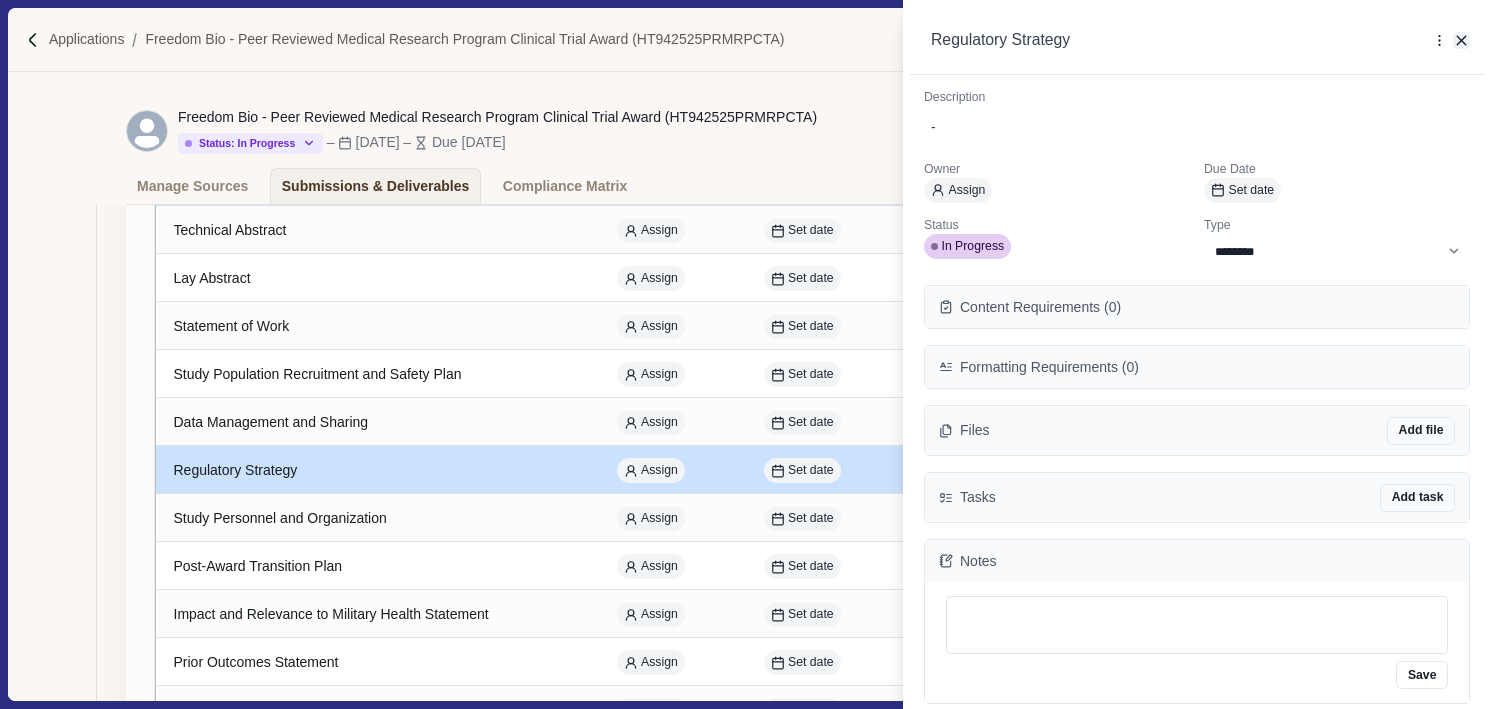 click 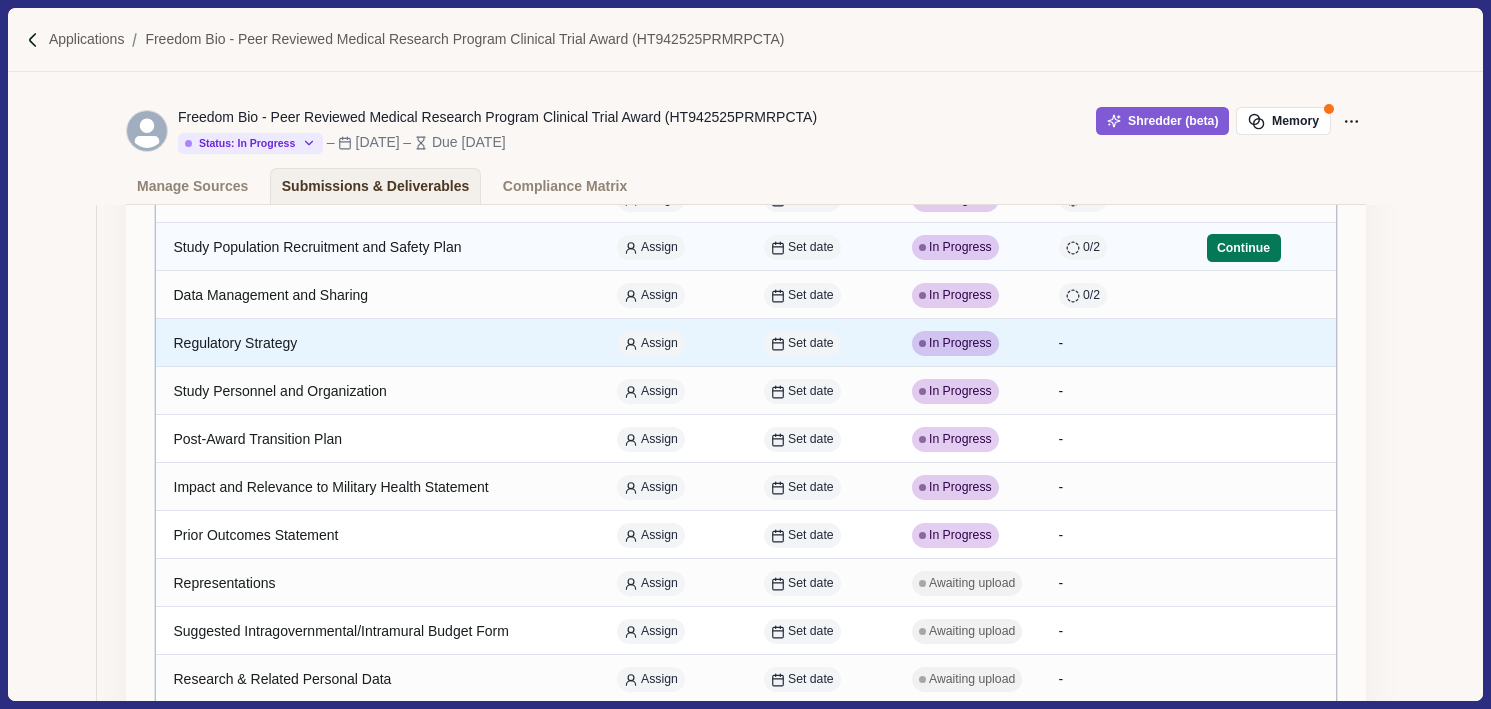 scroll, scrollTop: 510, scrollLeft: 0, axis: vertical 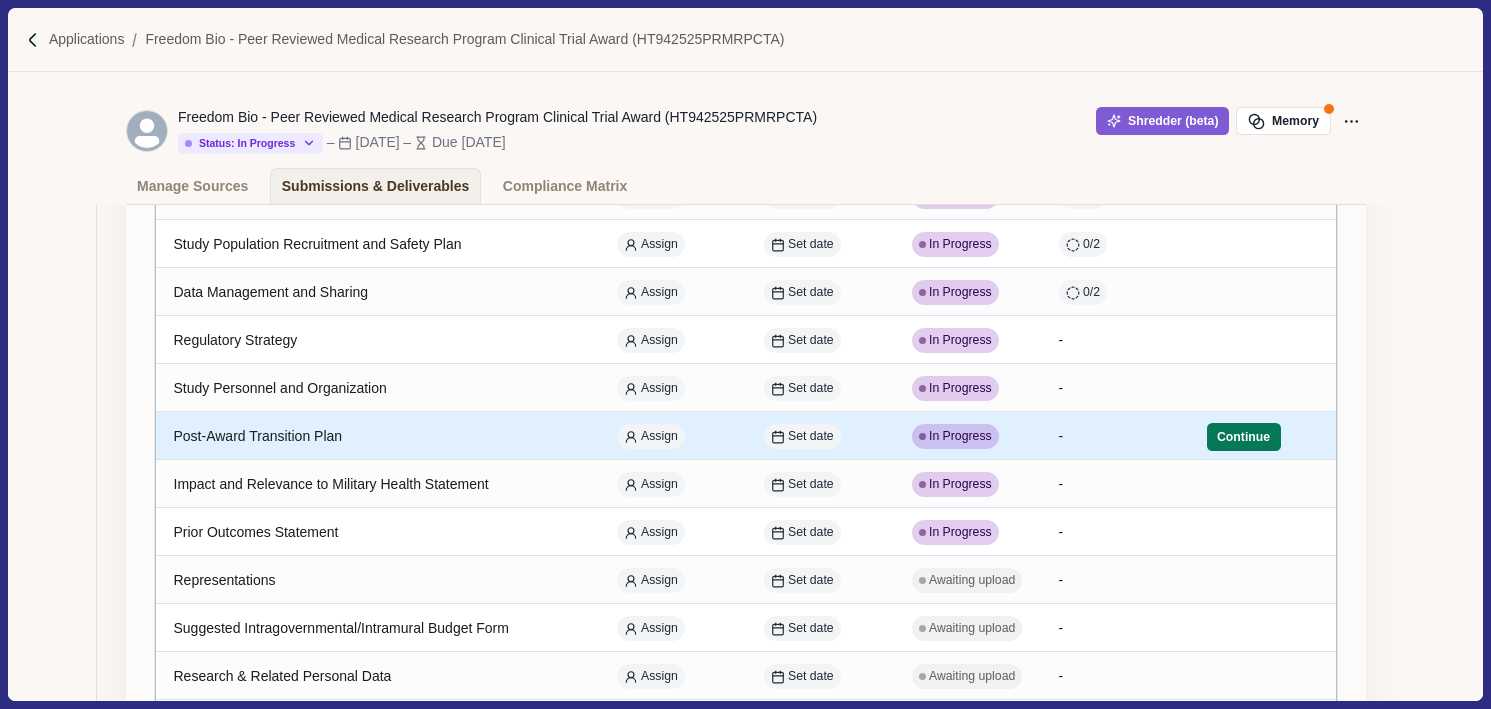 click on "Post-Award Transition Plan" at bounding box center (377, 436) 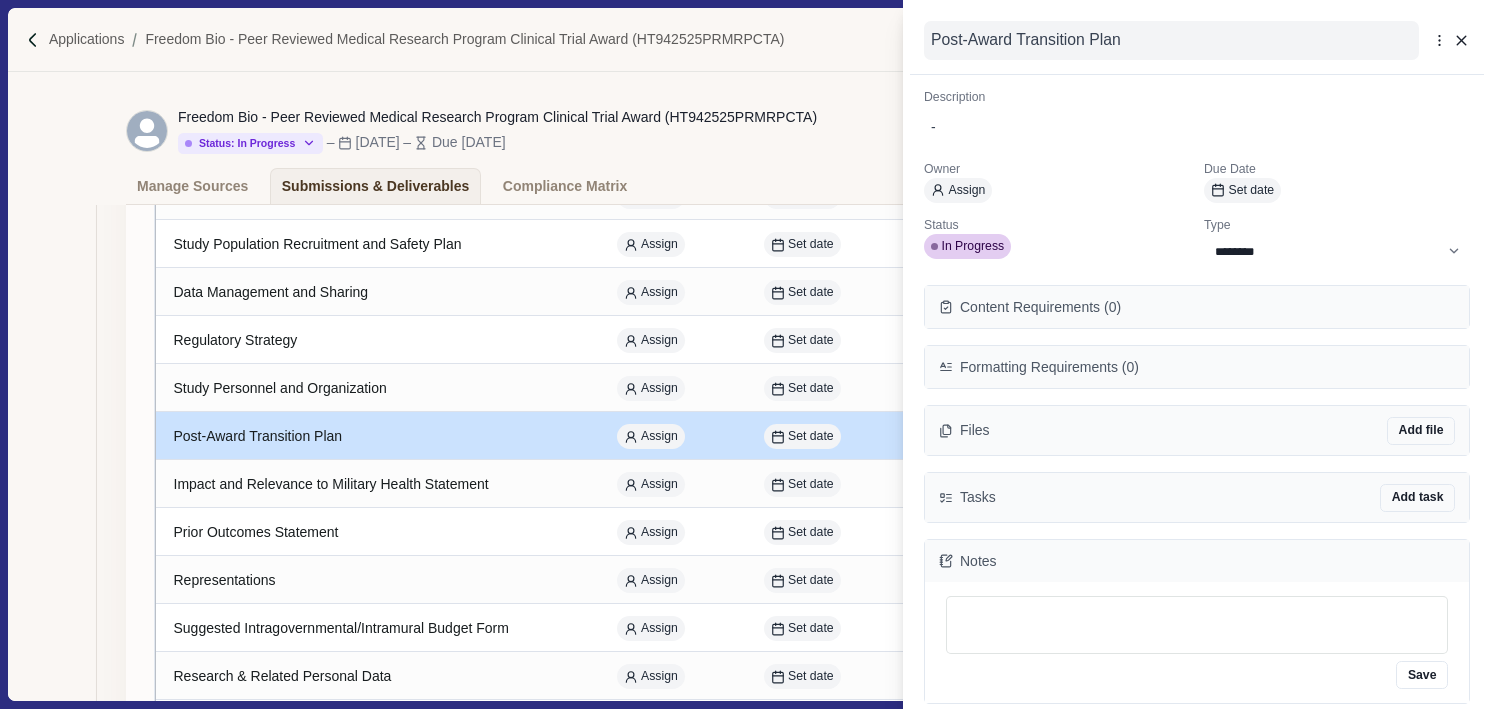 click on "Post-Award Transition Plan" at bounding box center (1171, 40) 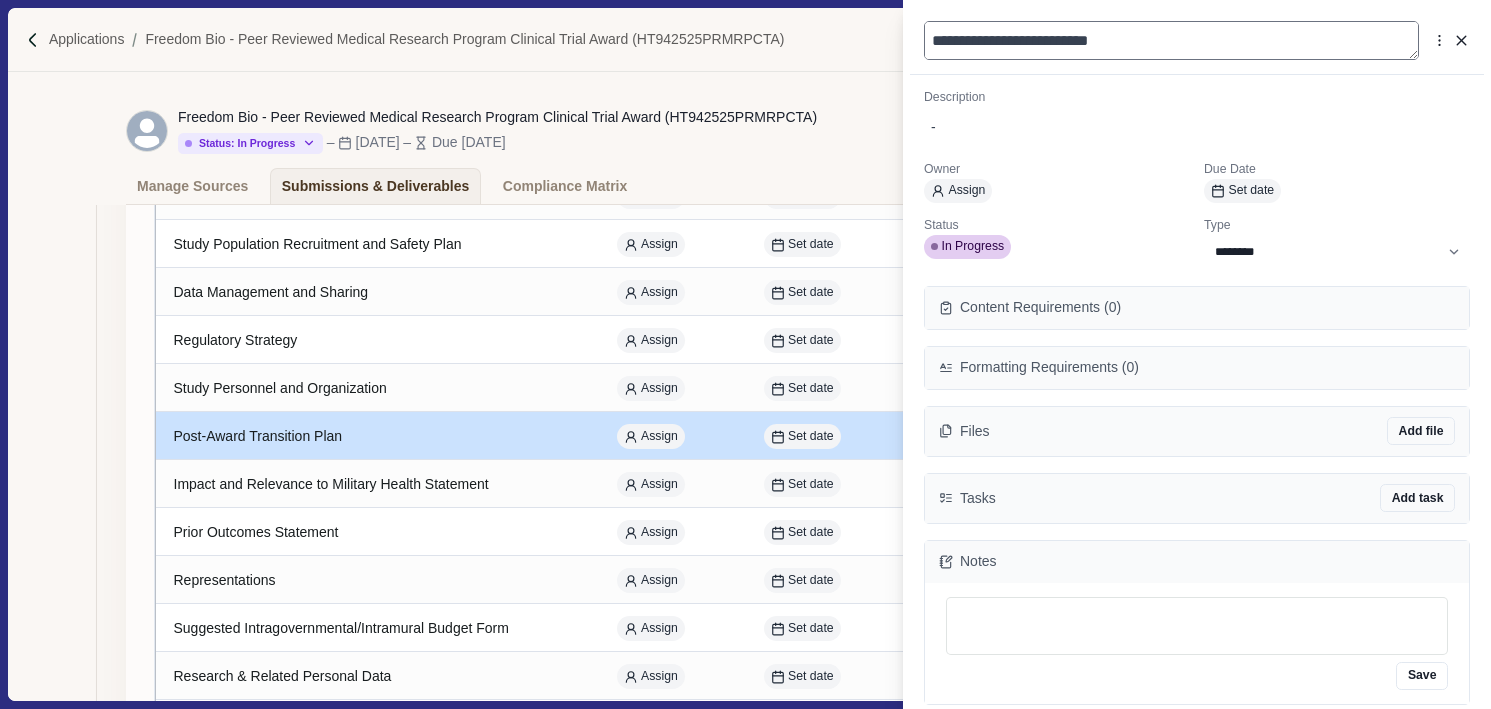 click on "**********" at bounding box center (1171, 40) 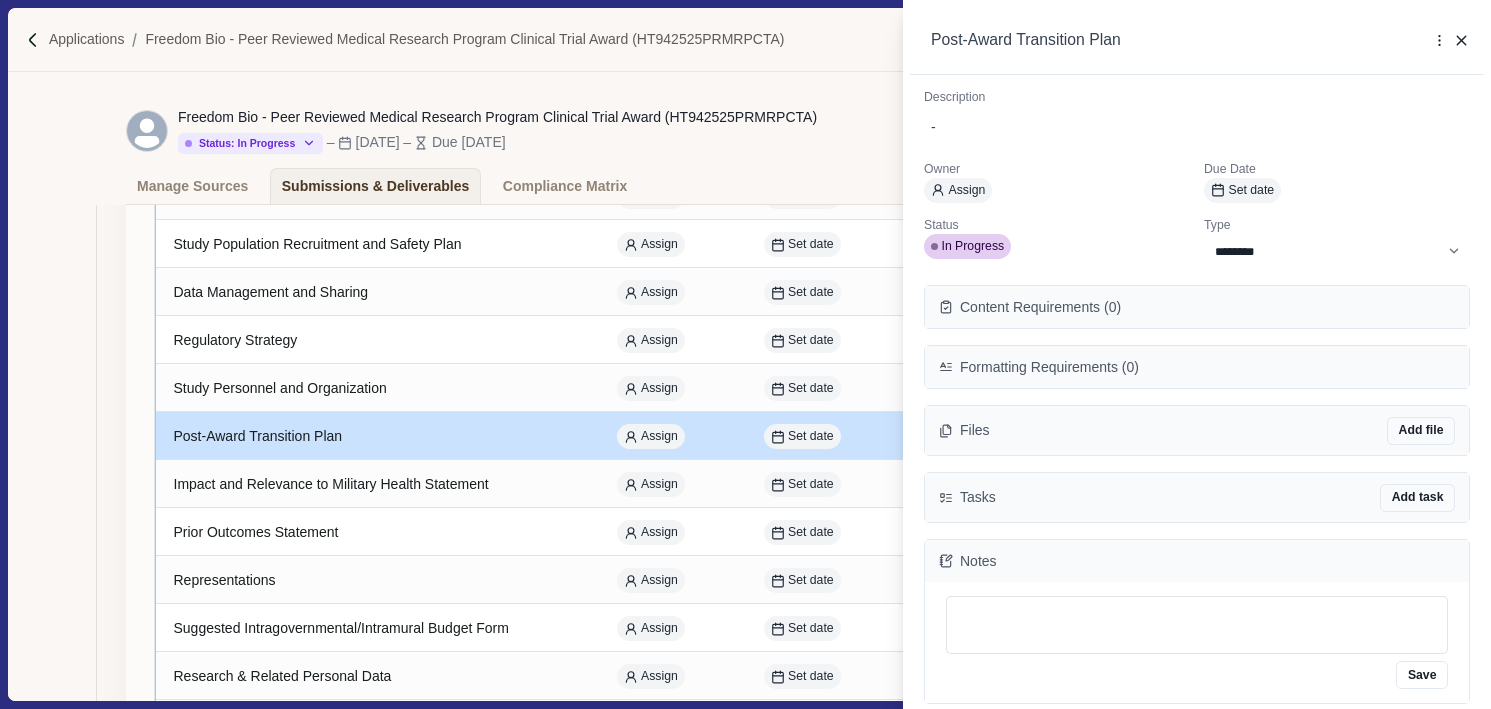 click on "**********" at bounding box center (745, 354) 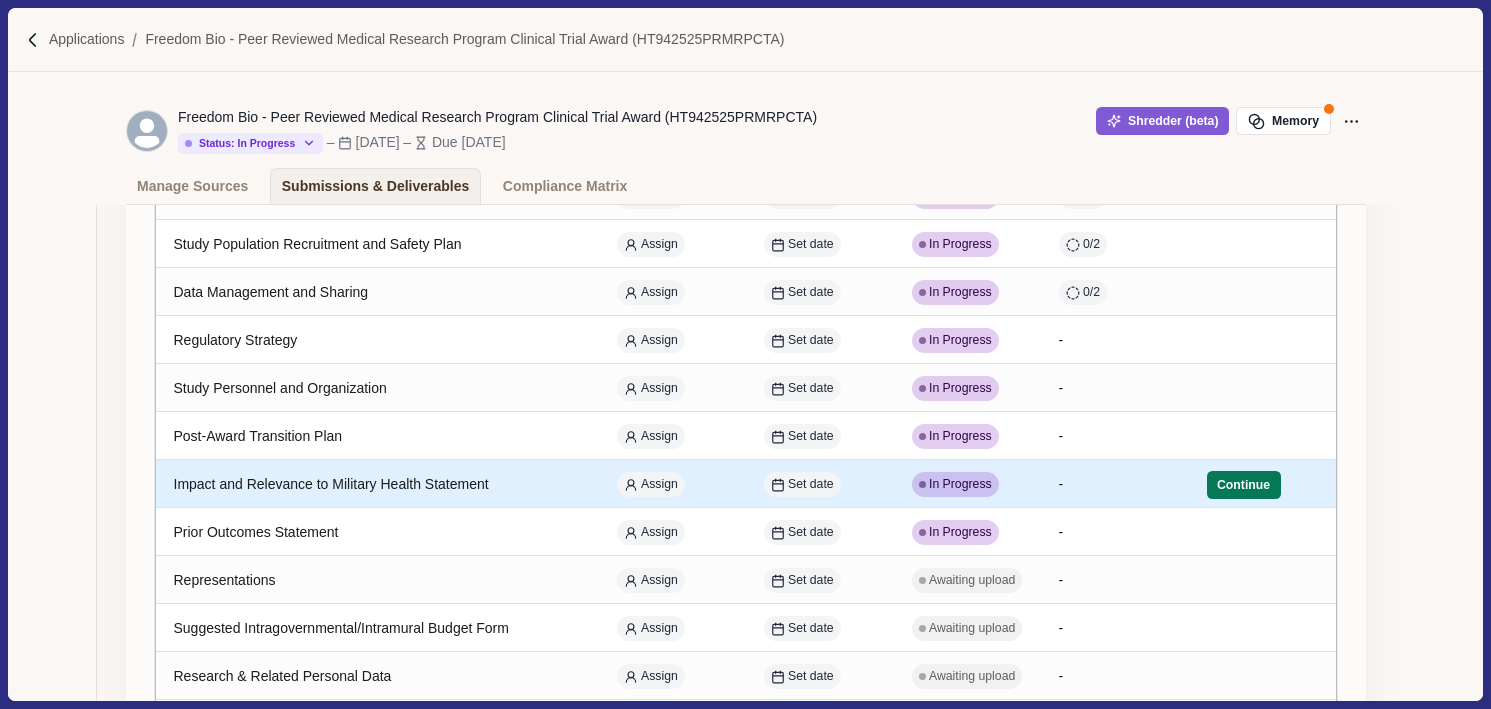 click on "Impact and Relevance to Military Health Statement" at bounding box center (377, 484) 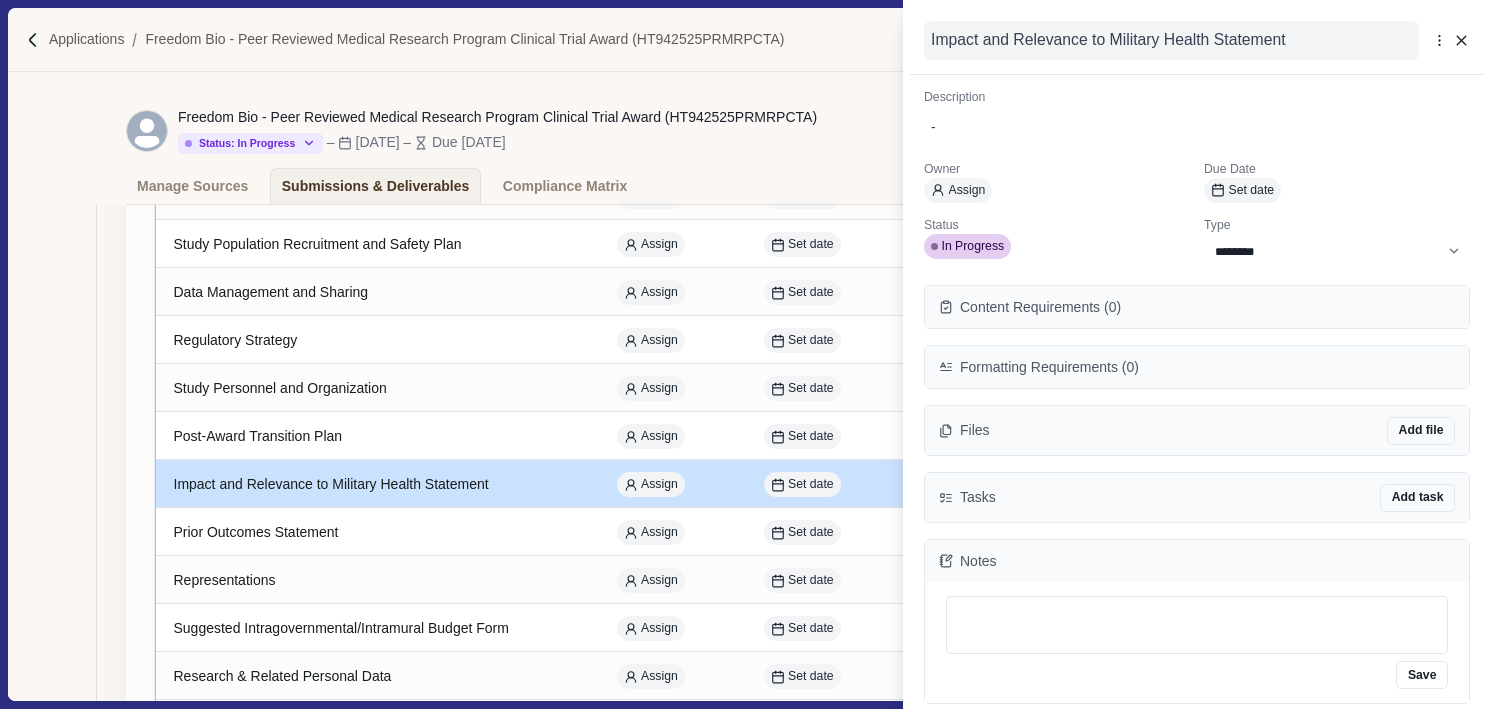 click on "Impact and Relevance to Military Health Statement" at bounding box center (1171, 40) 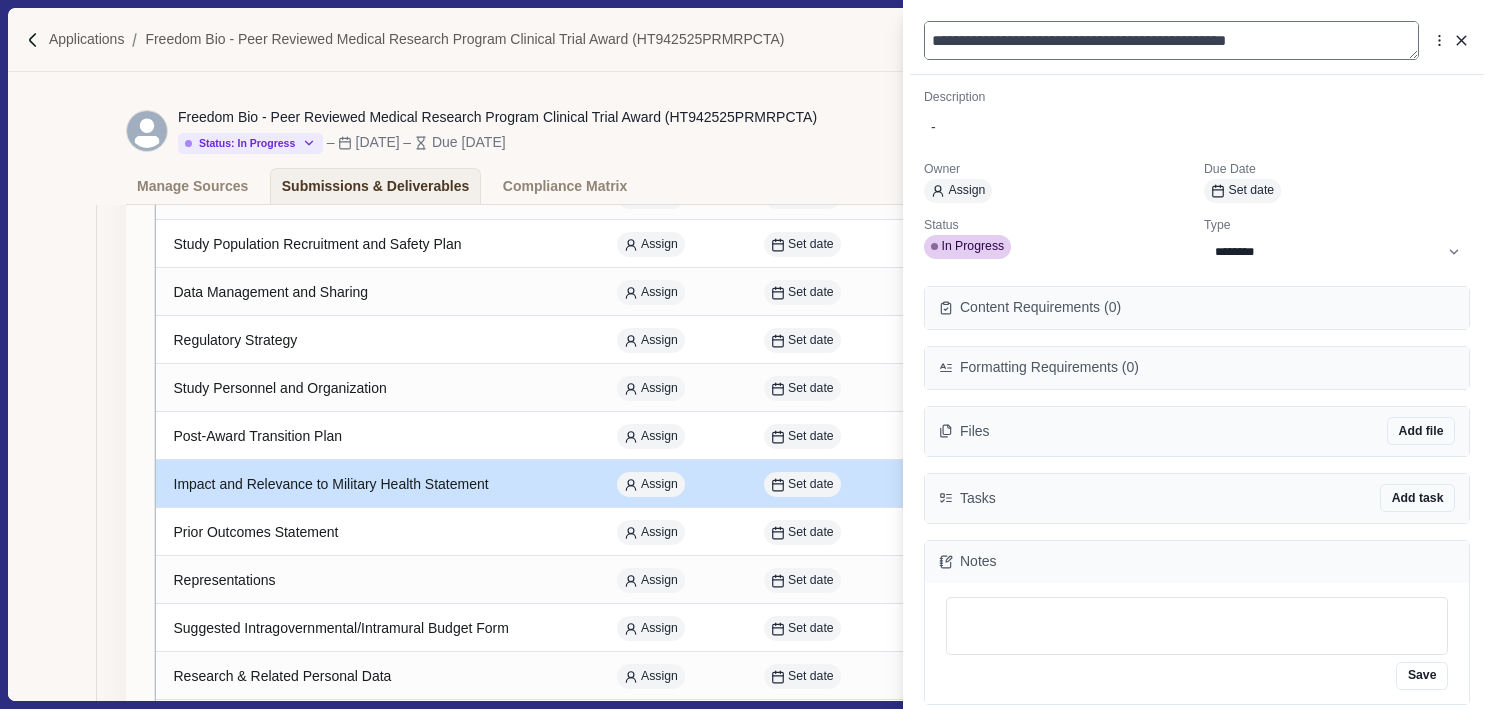 click on "**********" at bounding box center [1171, 40] 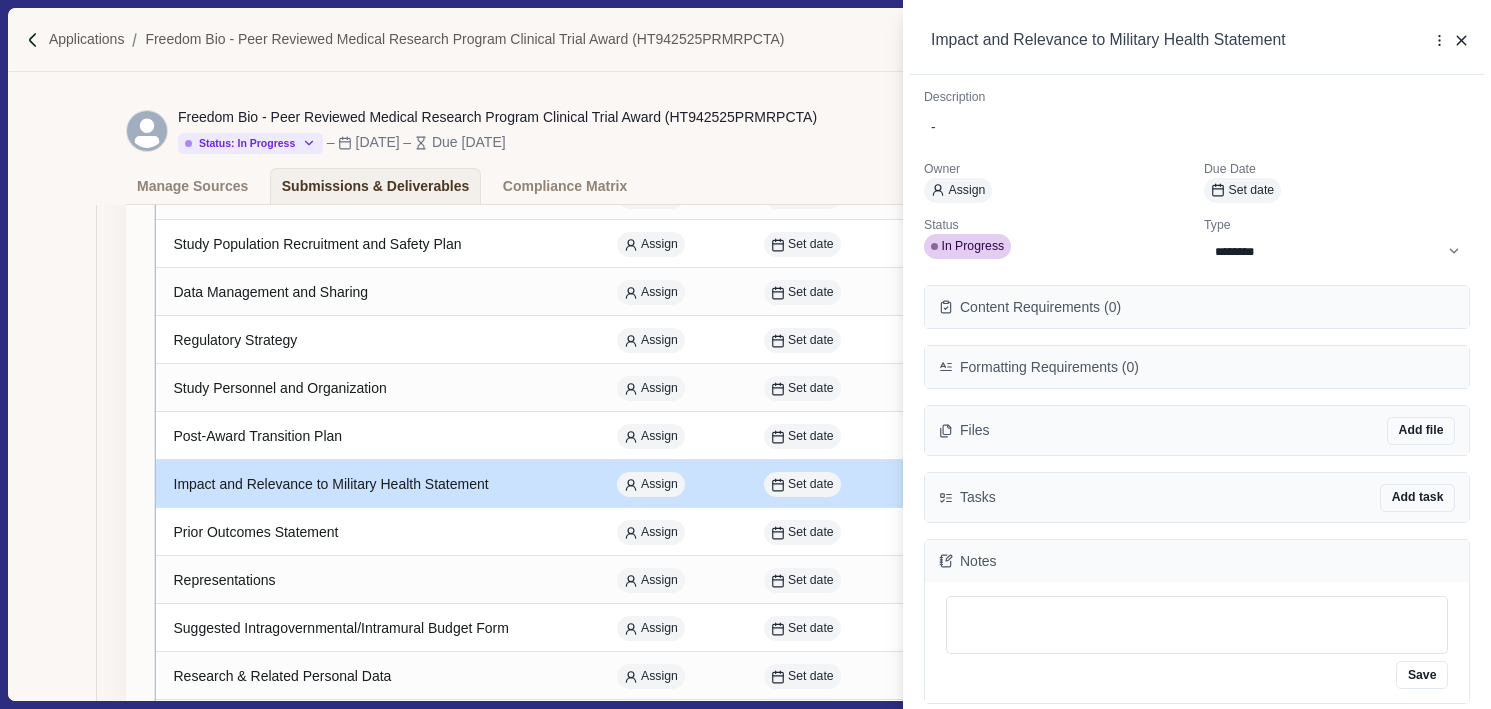 click on "**********" at bounding box center (745, 354) 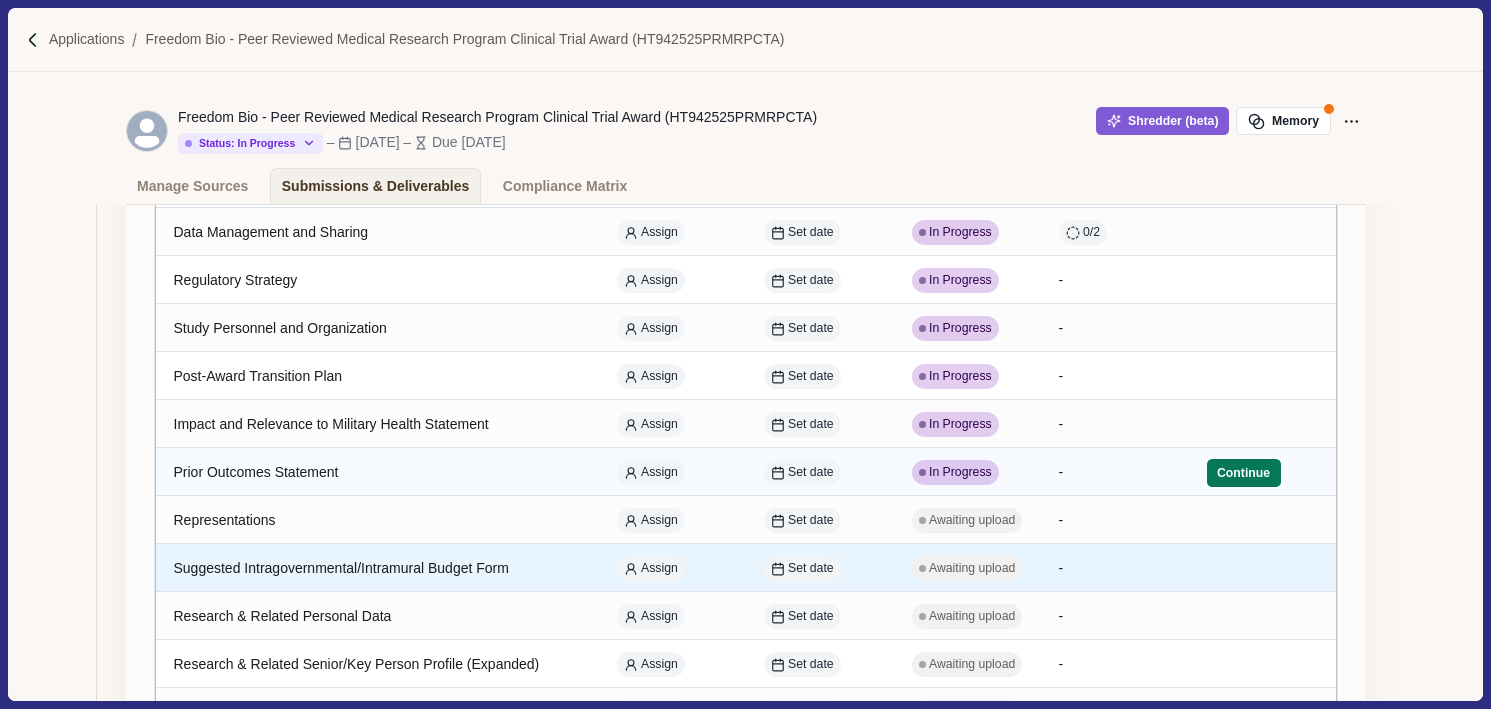 scroll, scrollTop: 575, scrollLeft: 0, axis: vertical 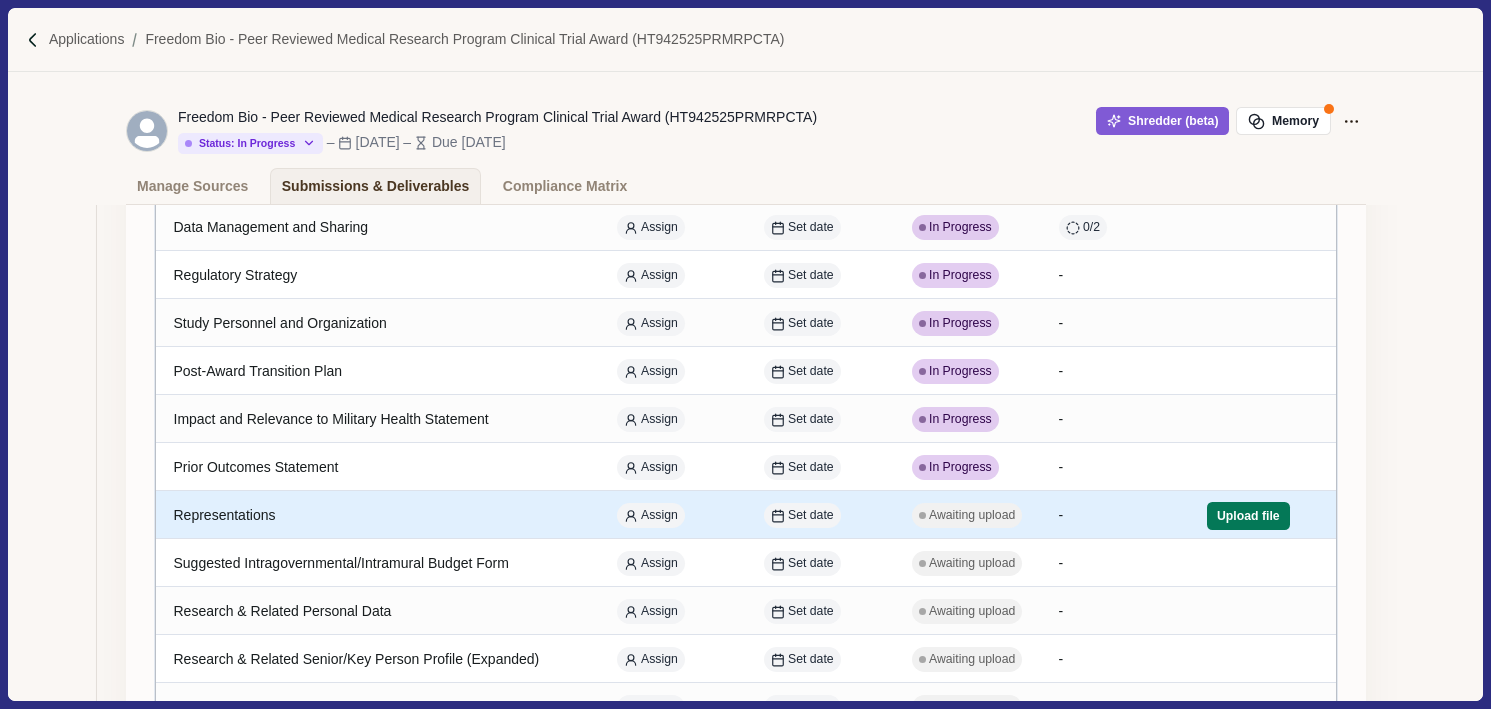click on "Representations" at bounding box center [377, 515] 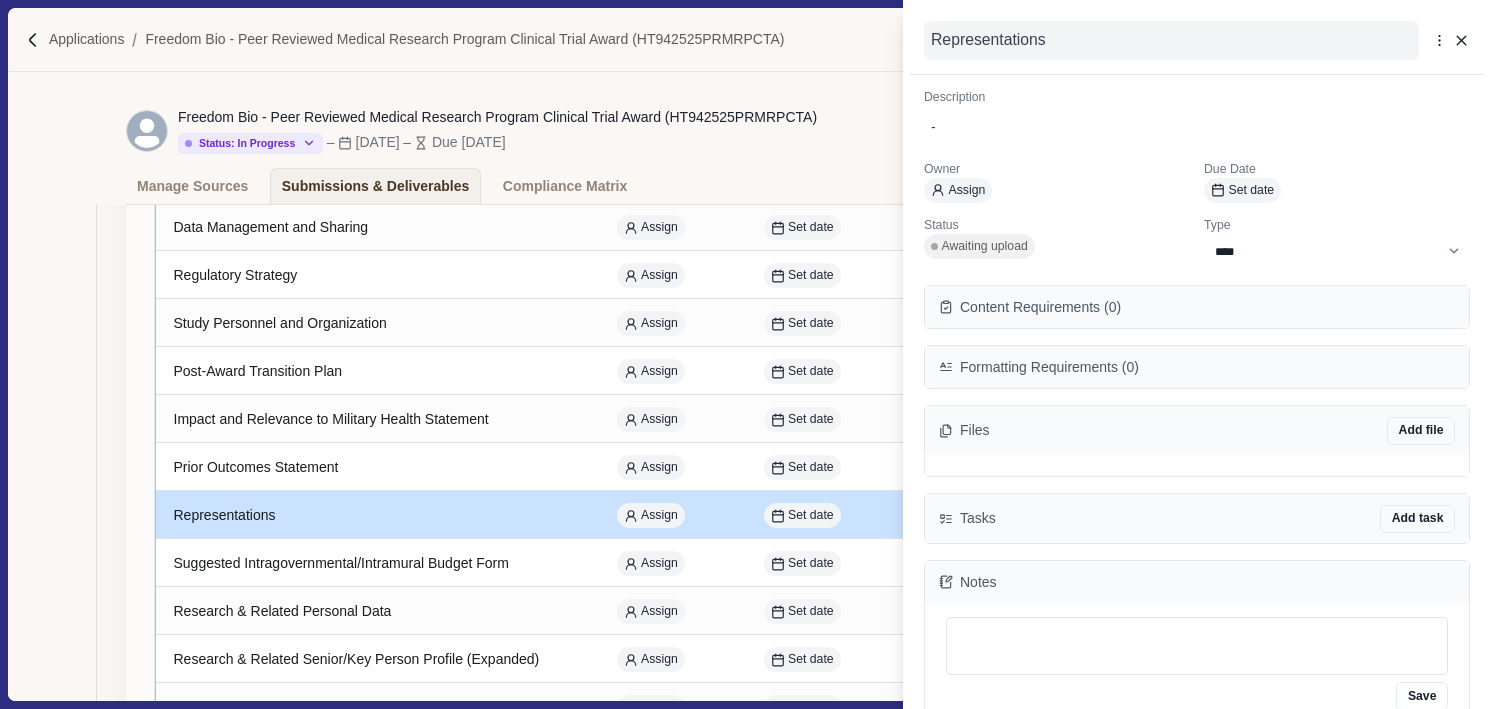 click on "Representations" at bounding box center (1171, 40) 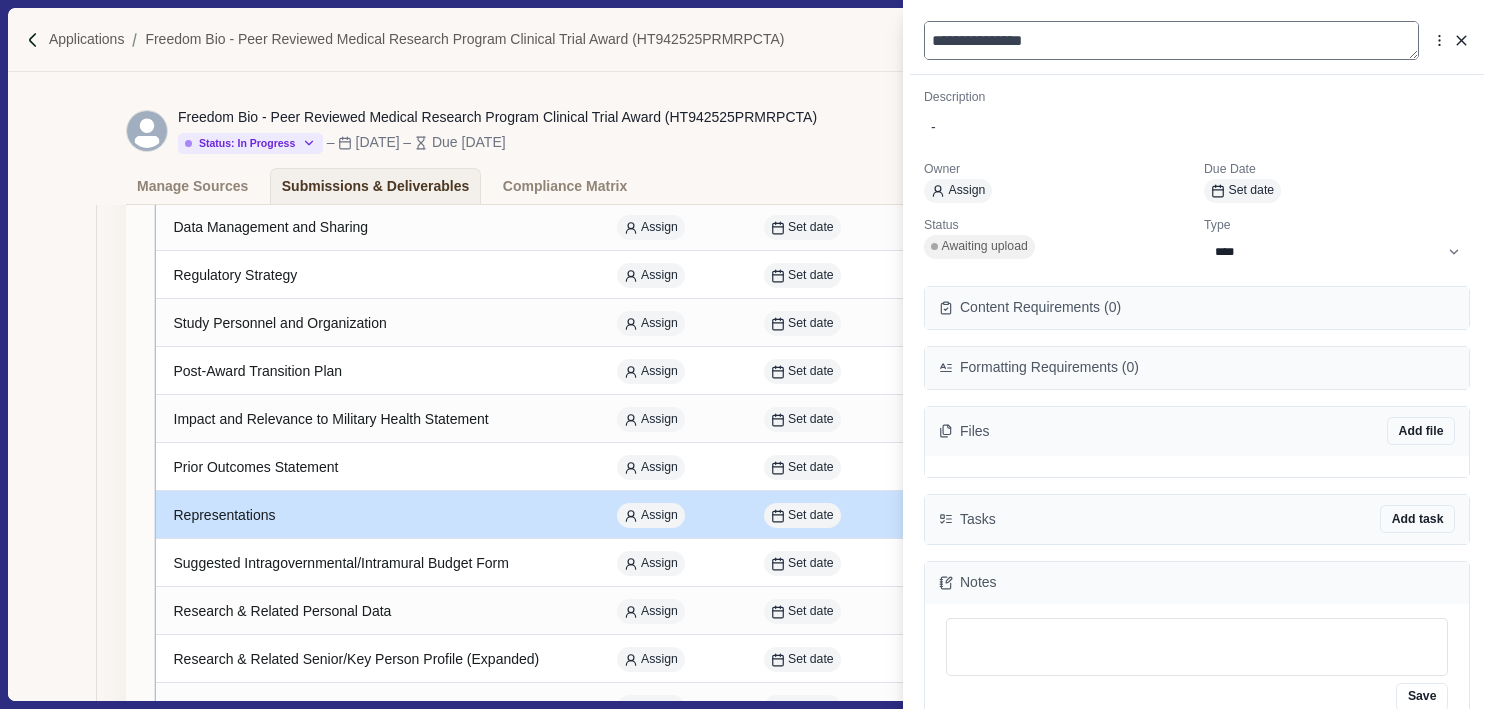 click on "**********" at bounding box center (1171, 40) 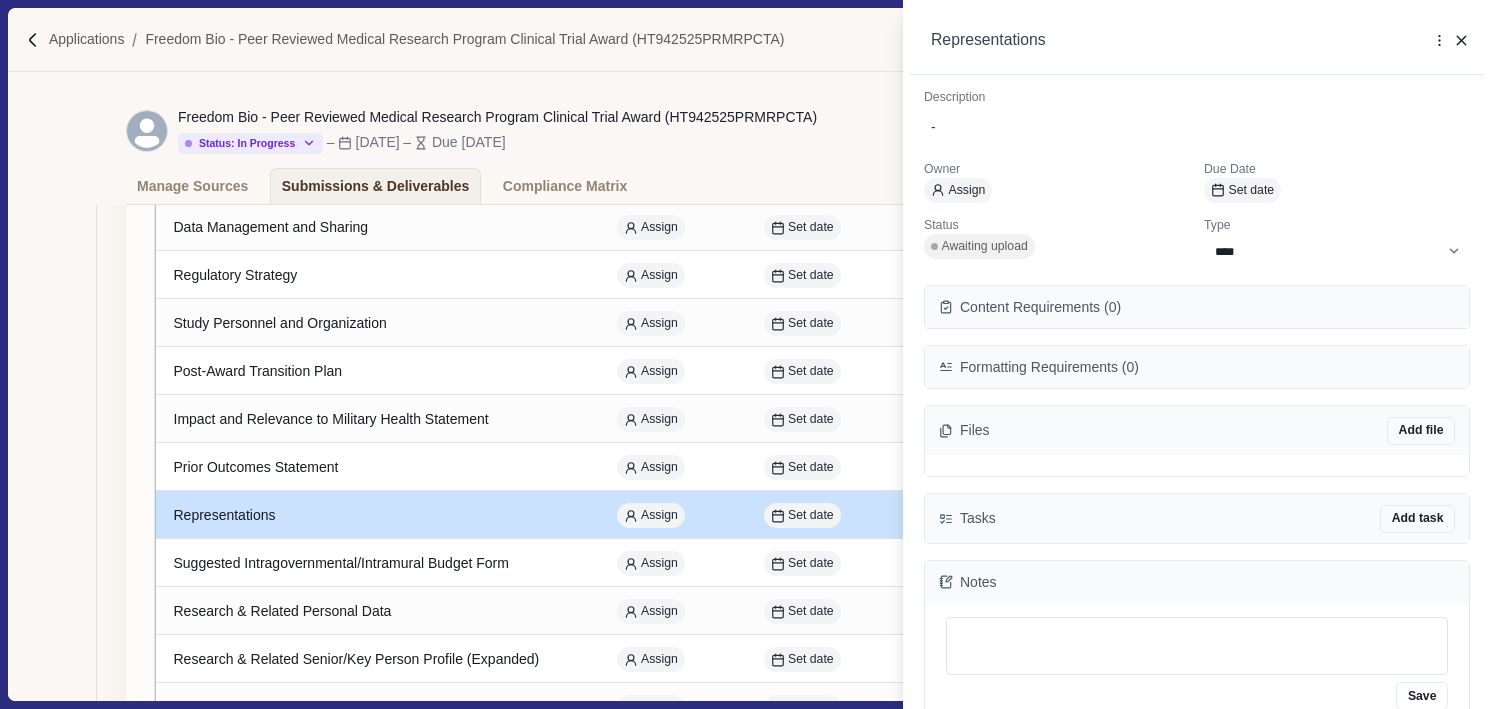 click on "**********" at bounding box center (745, 354) 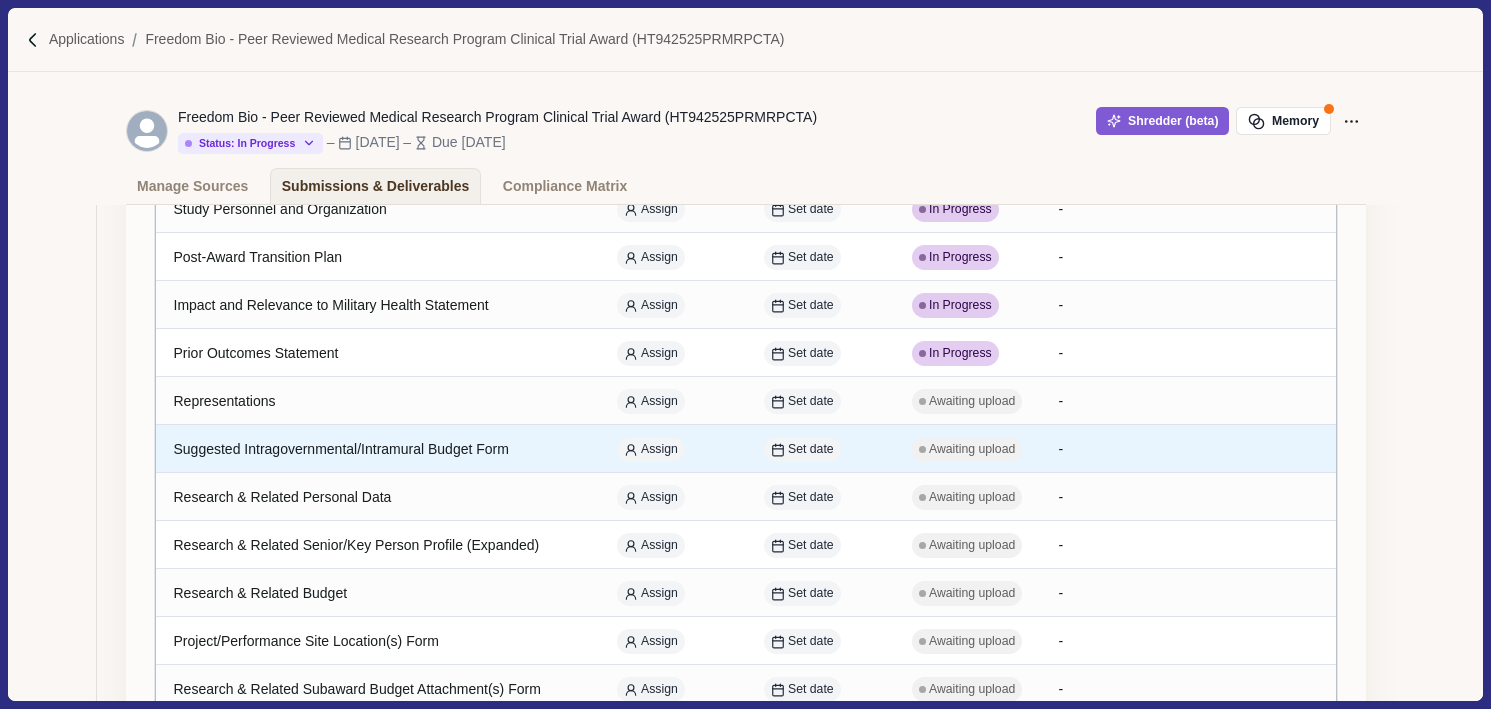 scroll, scrollTop: 694, scrollLeft: 0, axis: vertical 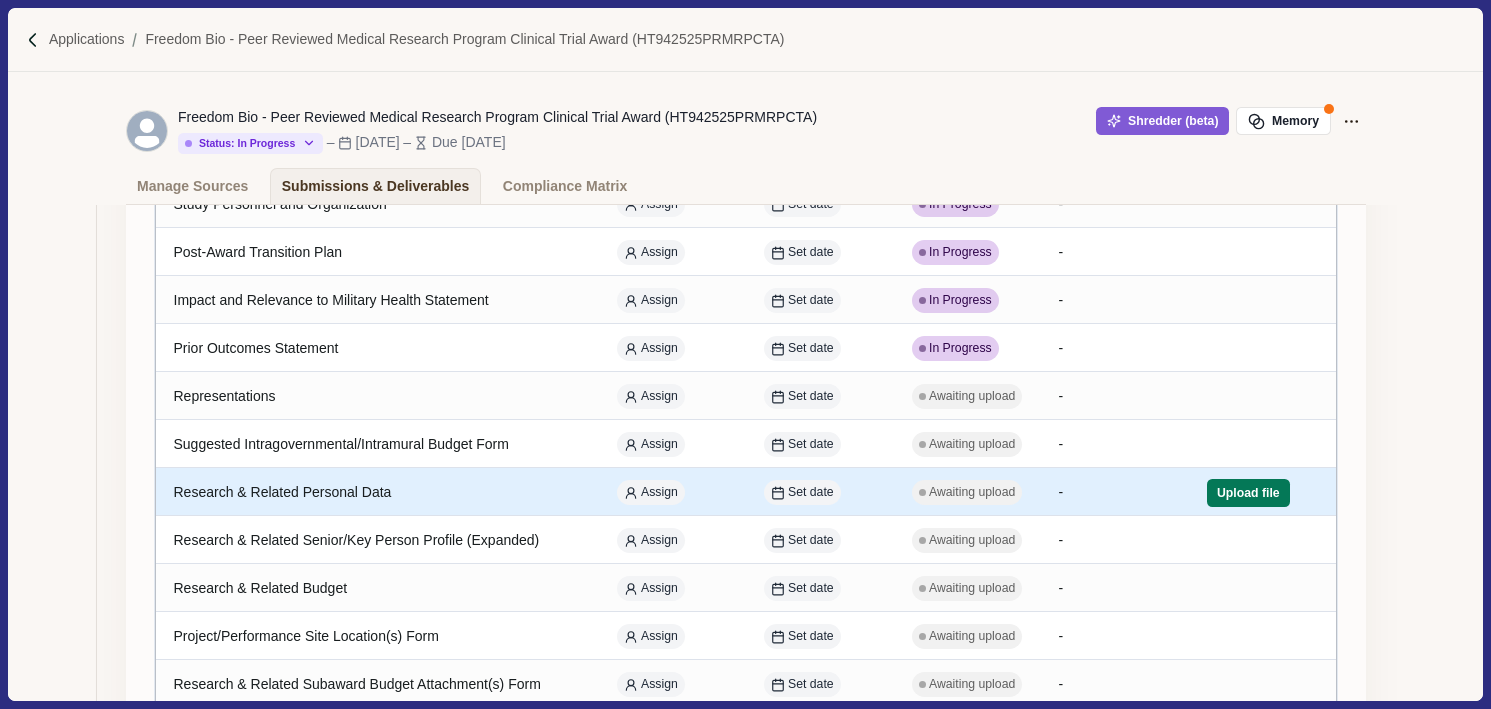 click on "Research & Related Personal Data" at bounding box center [377, 492] 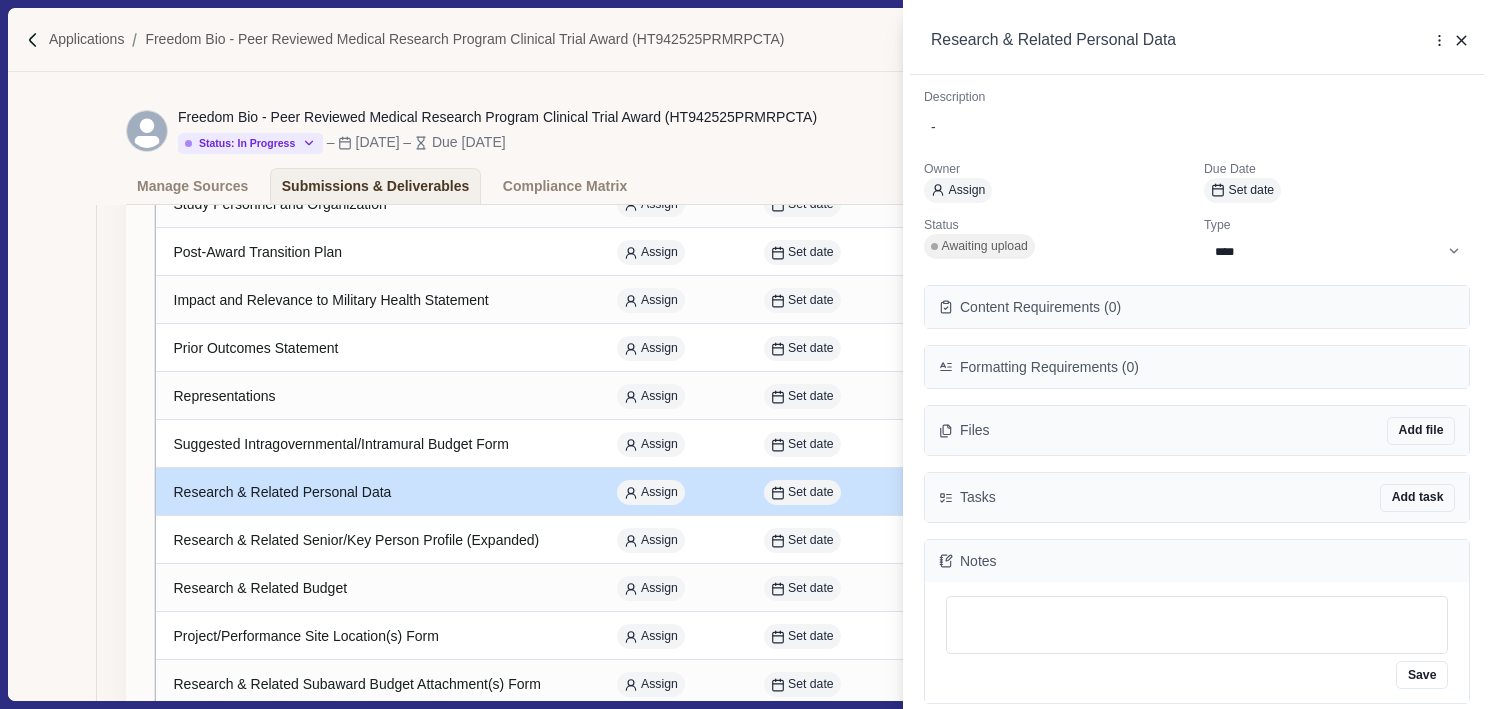 click on "**********" at bounding box center [745, 354] 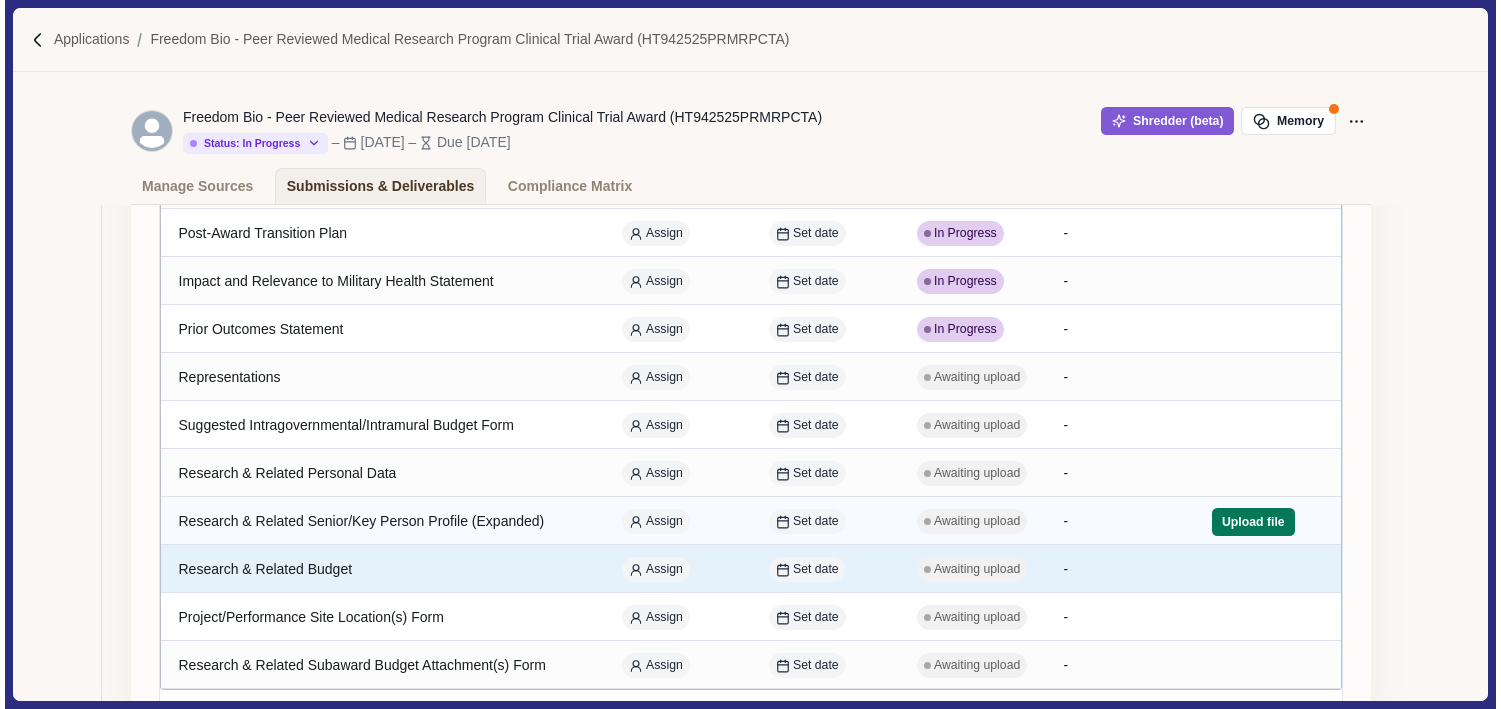 scroll, scrollTop: 720, scrollLeft: 0, axis: vertical 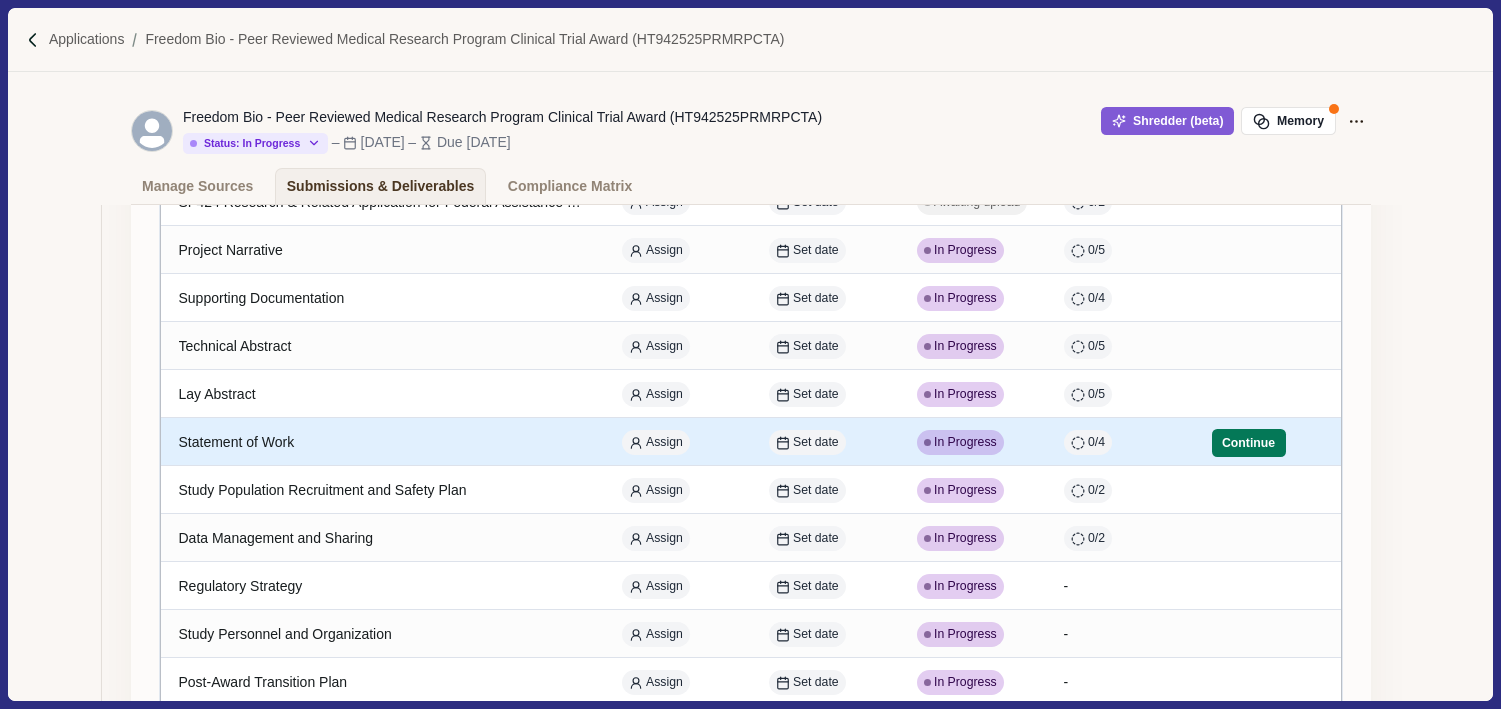 click on "Statement of Work" at bounding box center [382, 442] 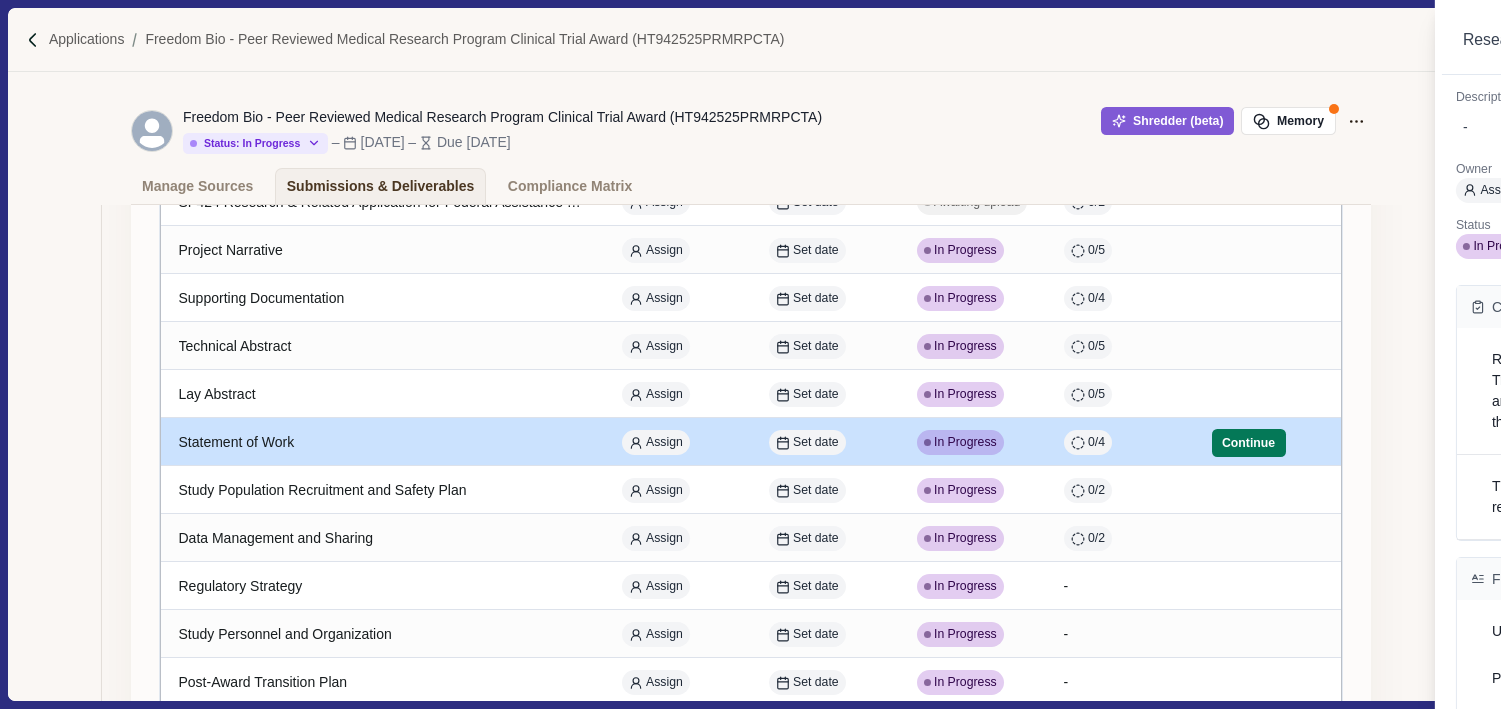 select on "********" 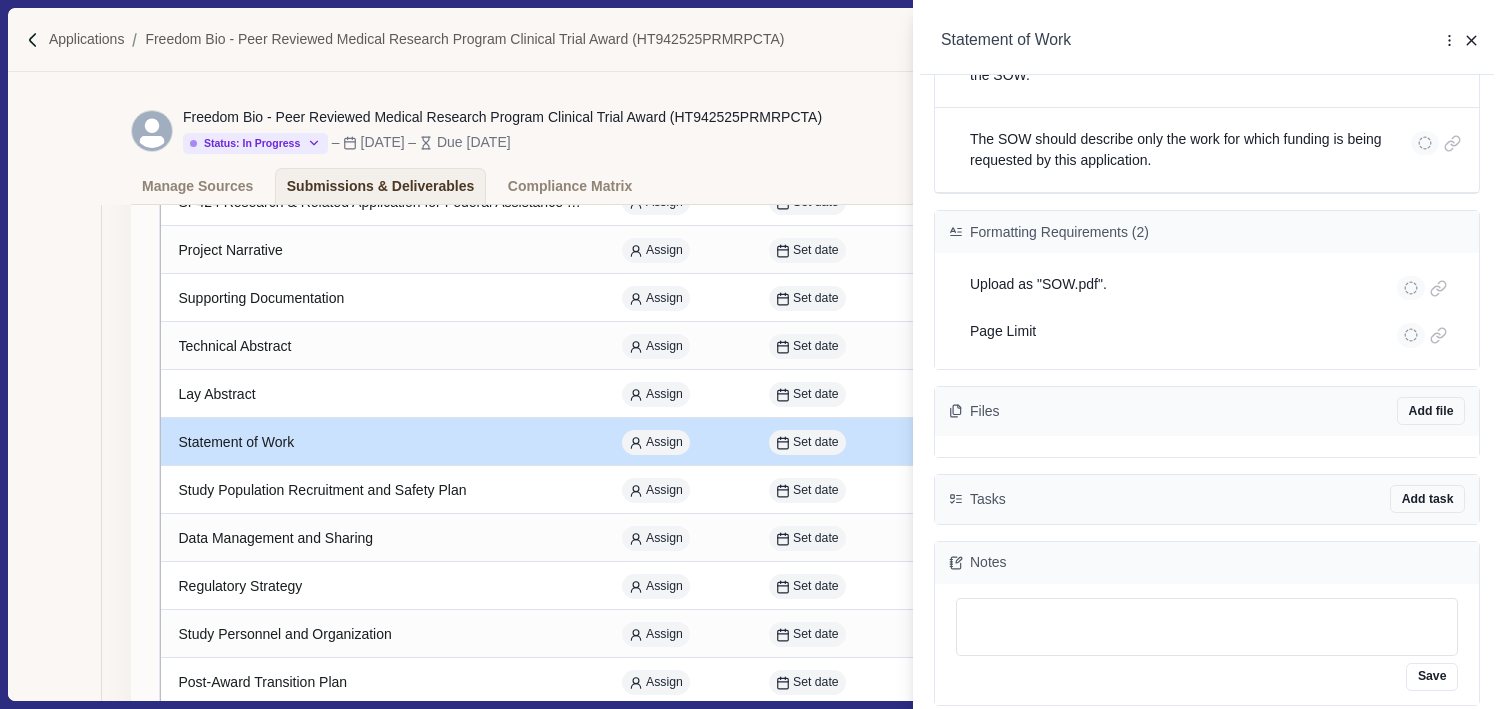 scroll, scrollTop: 425, scrollLeft: 0, axis: vertical 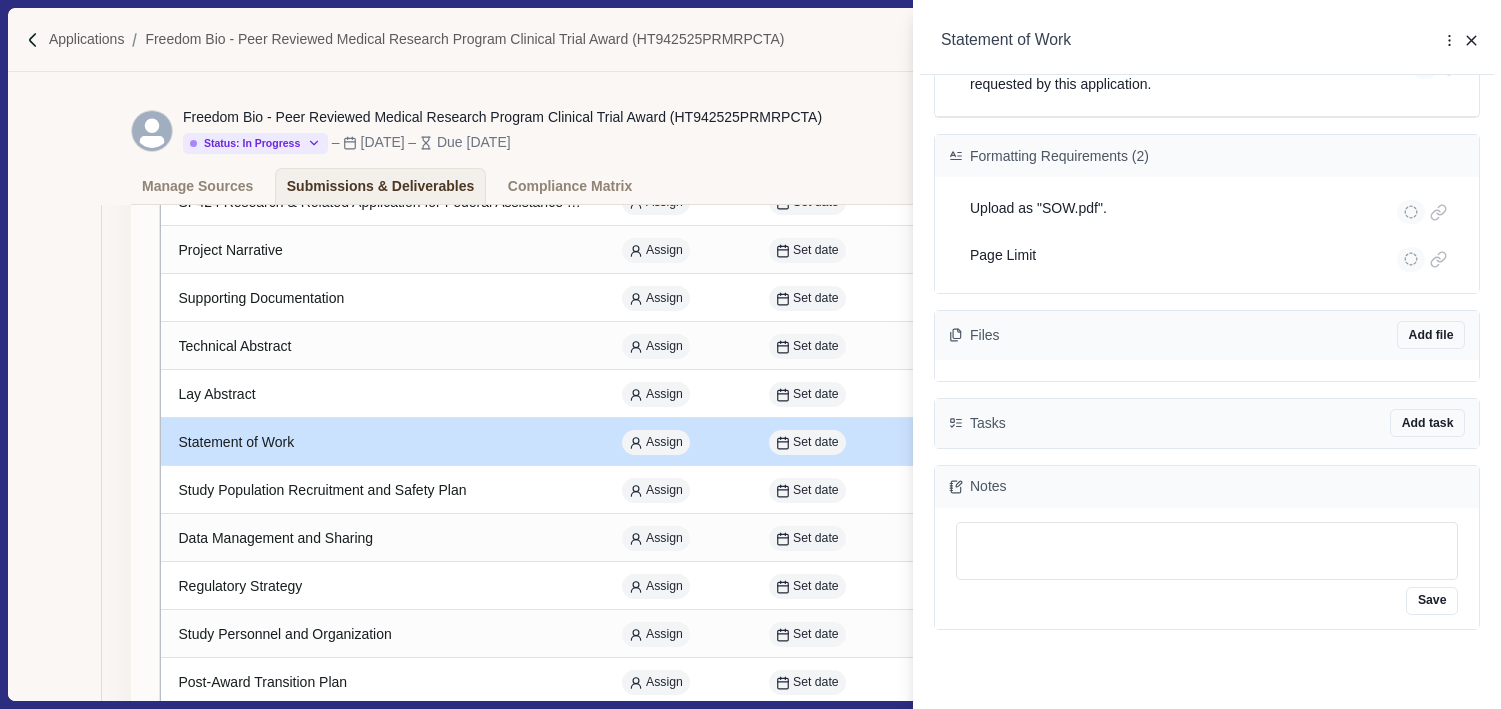 click on "Statement of Work More Options Duplicate Upload file Select existing file Delete" at bounding box center [1207, 41] 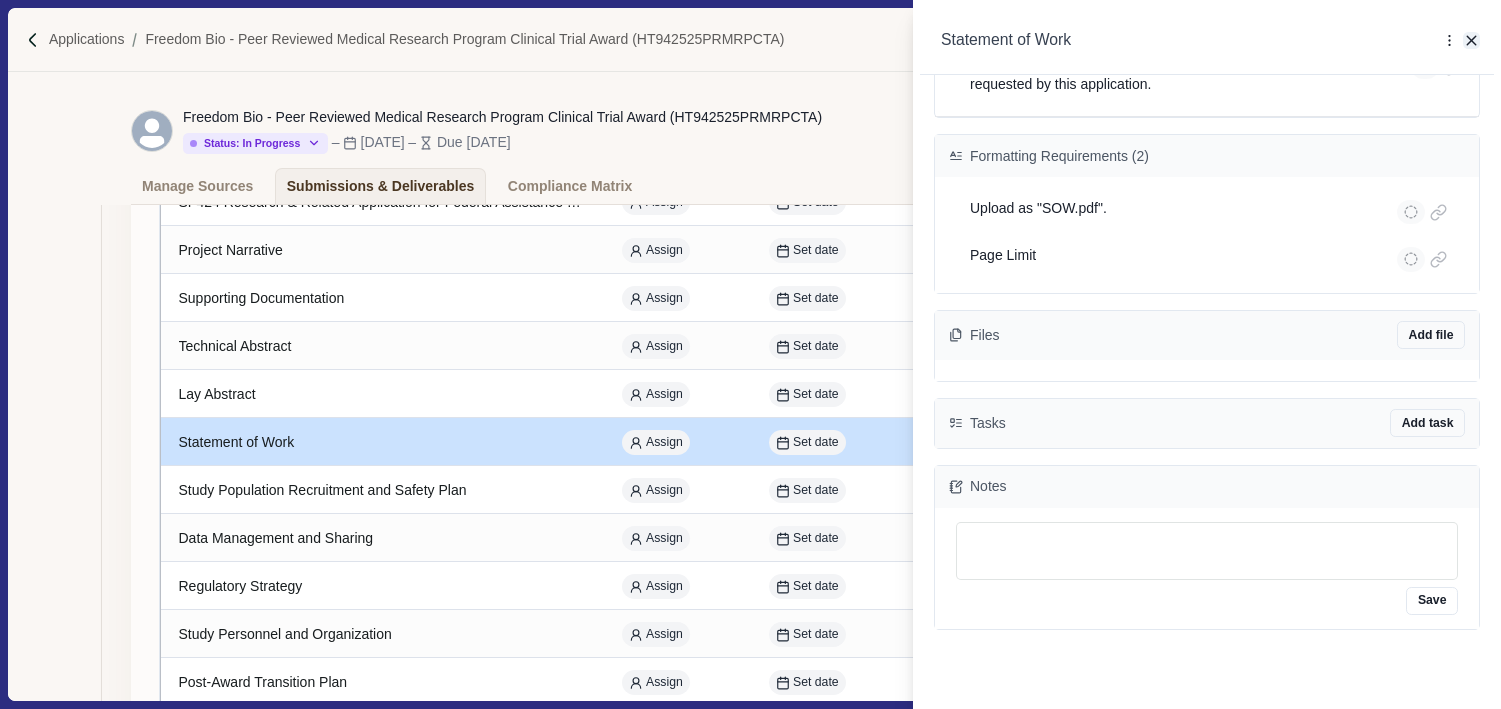 click 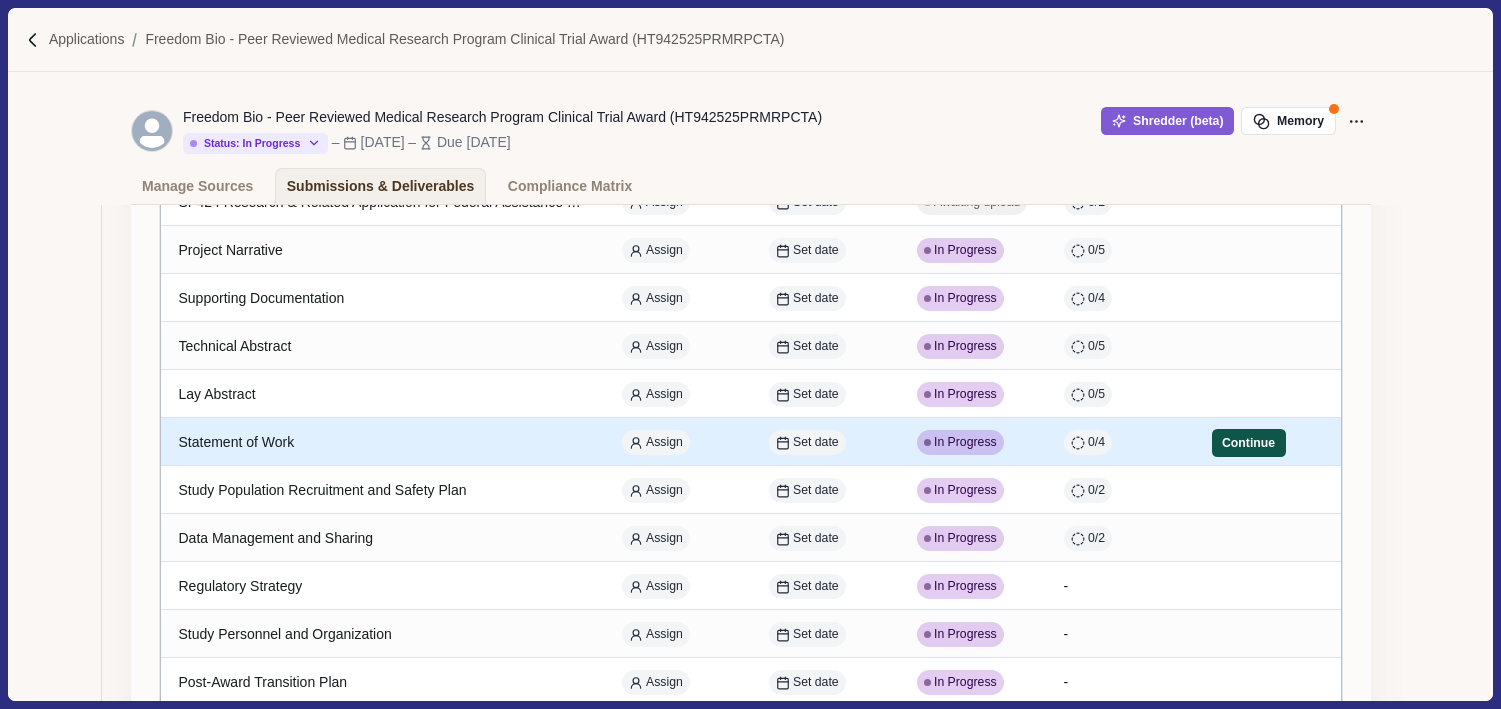 click on "Continue" at bounding box center [1249, 443] 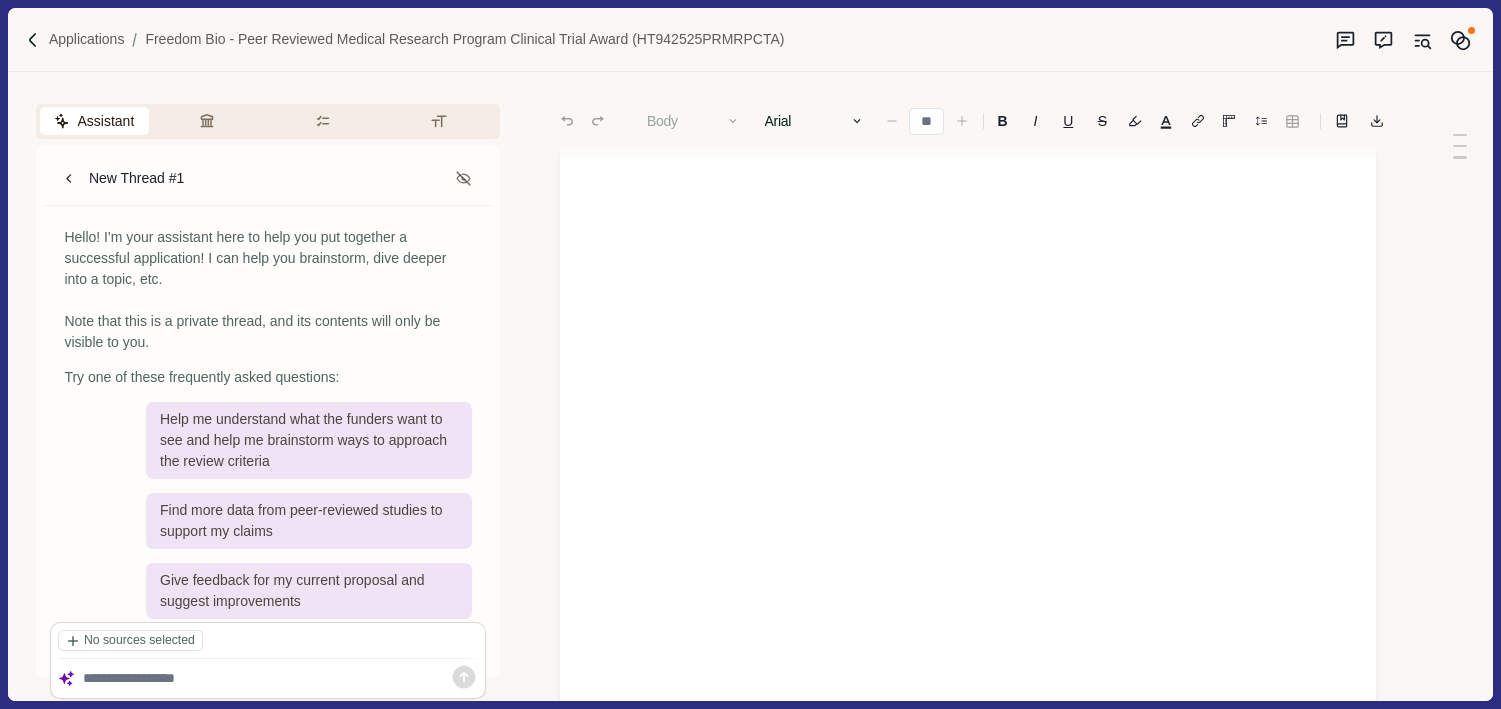 scroll, scrollTop: 0, scrollLeft: 0, axis: both 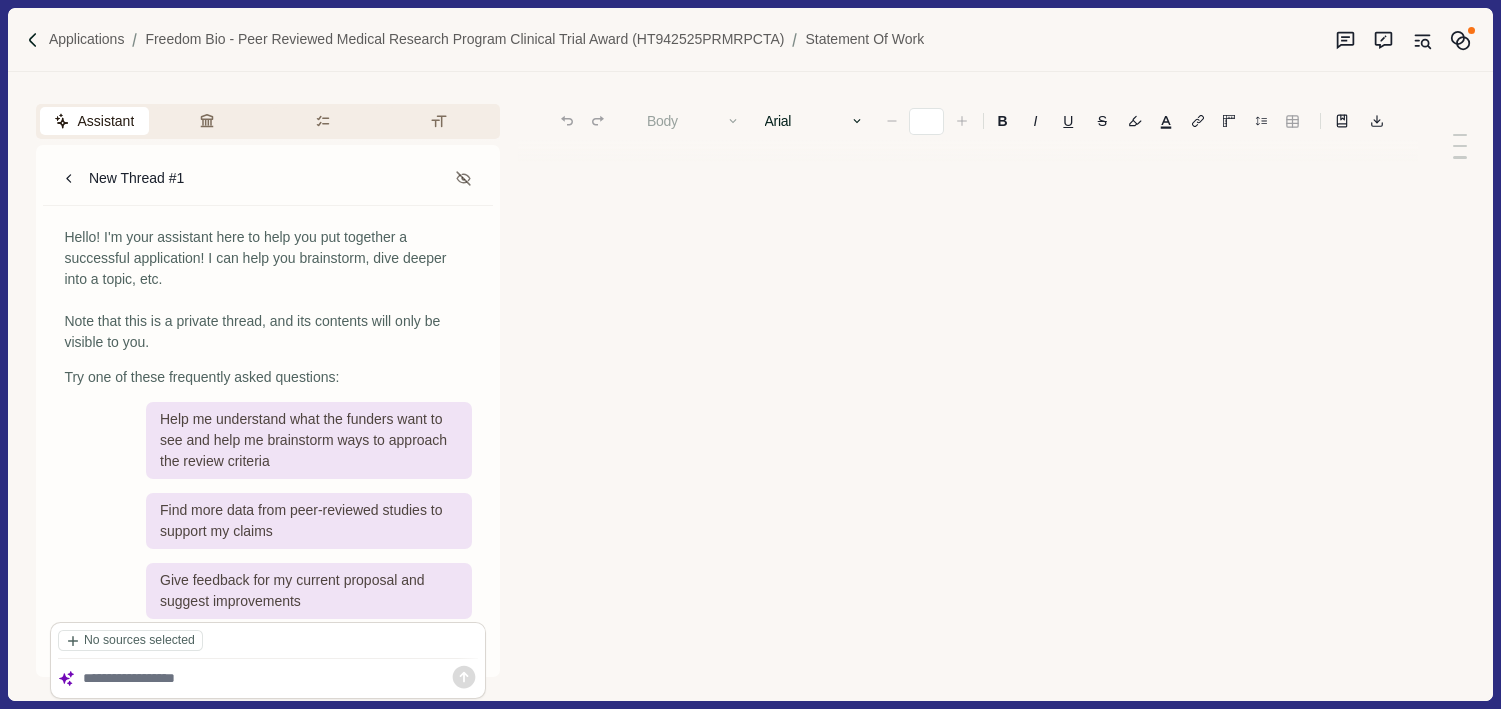 type on "**" 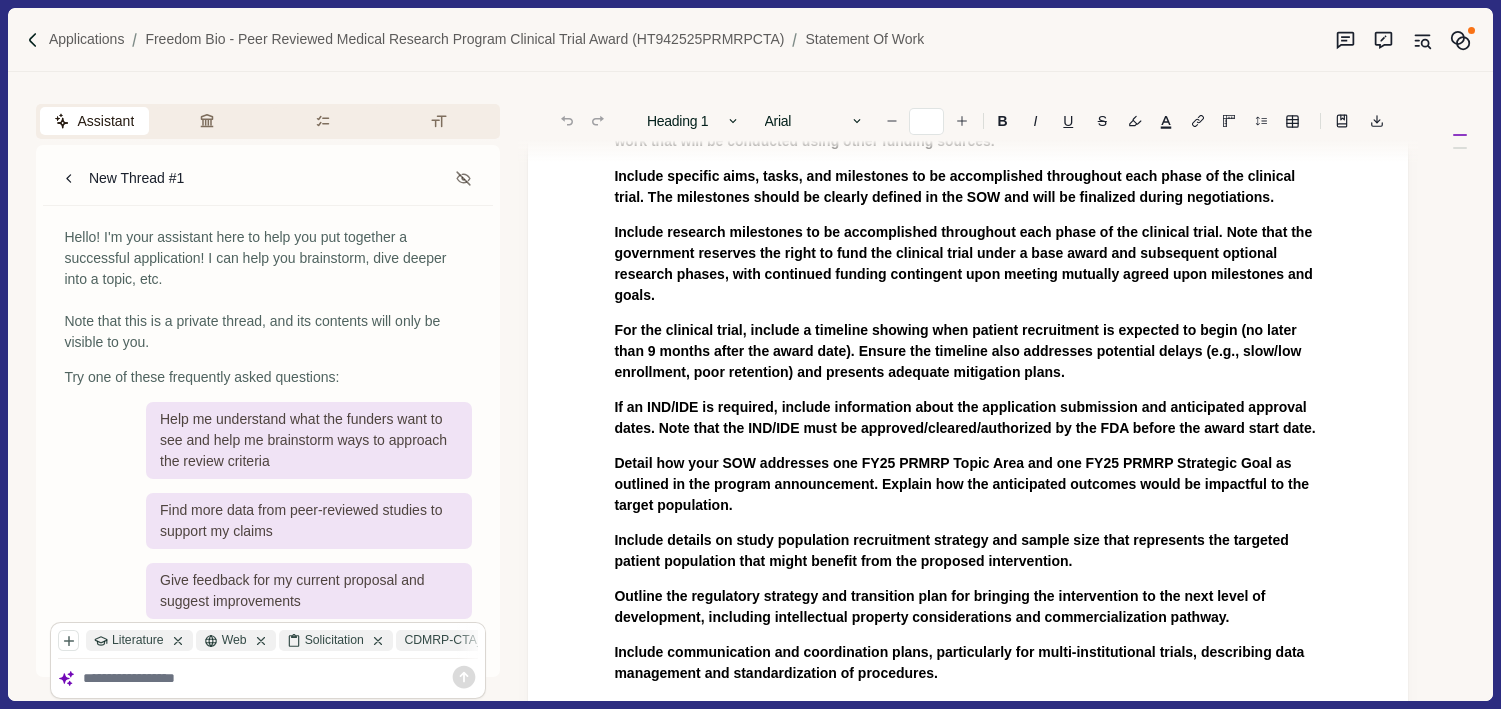 scroll, scrollTop: 36, scrollLeft: 0, axis: vertical 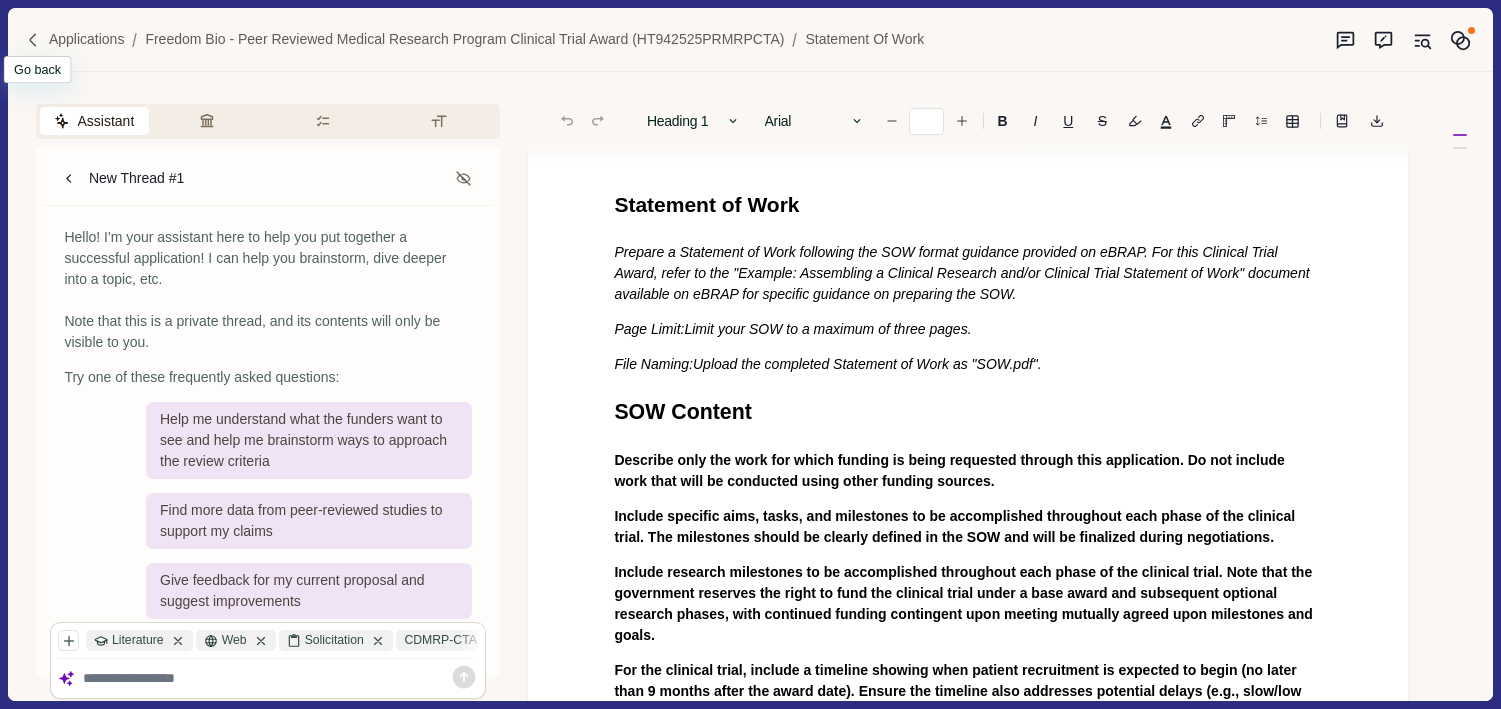 click at bounding box center (33, 40) 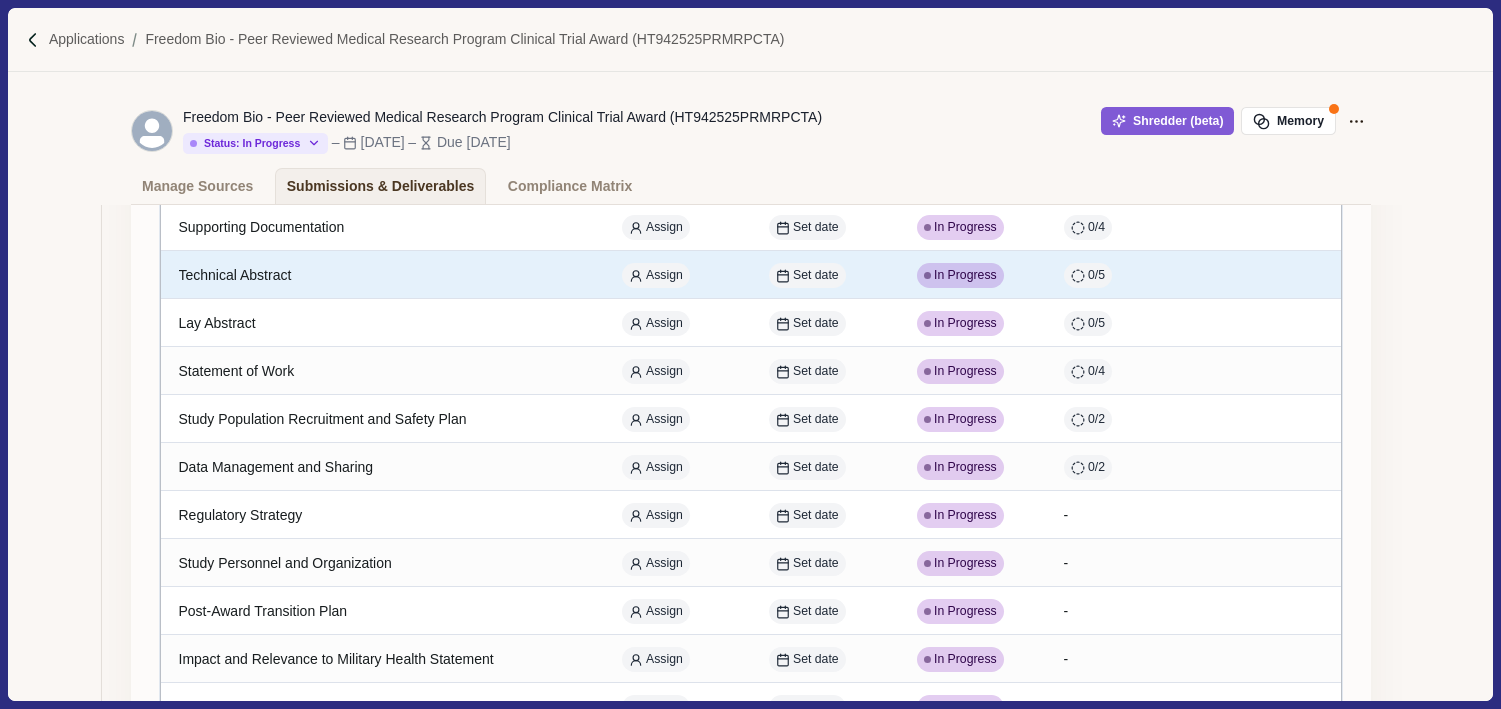 scroll, scrollTop: 336, scrollLeft: 0, axis: vertical 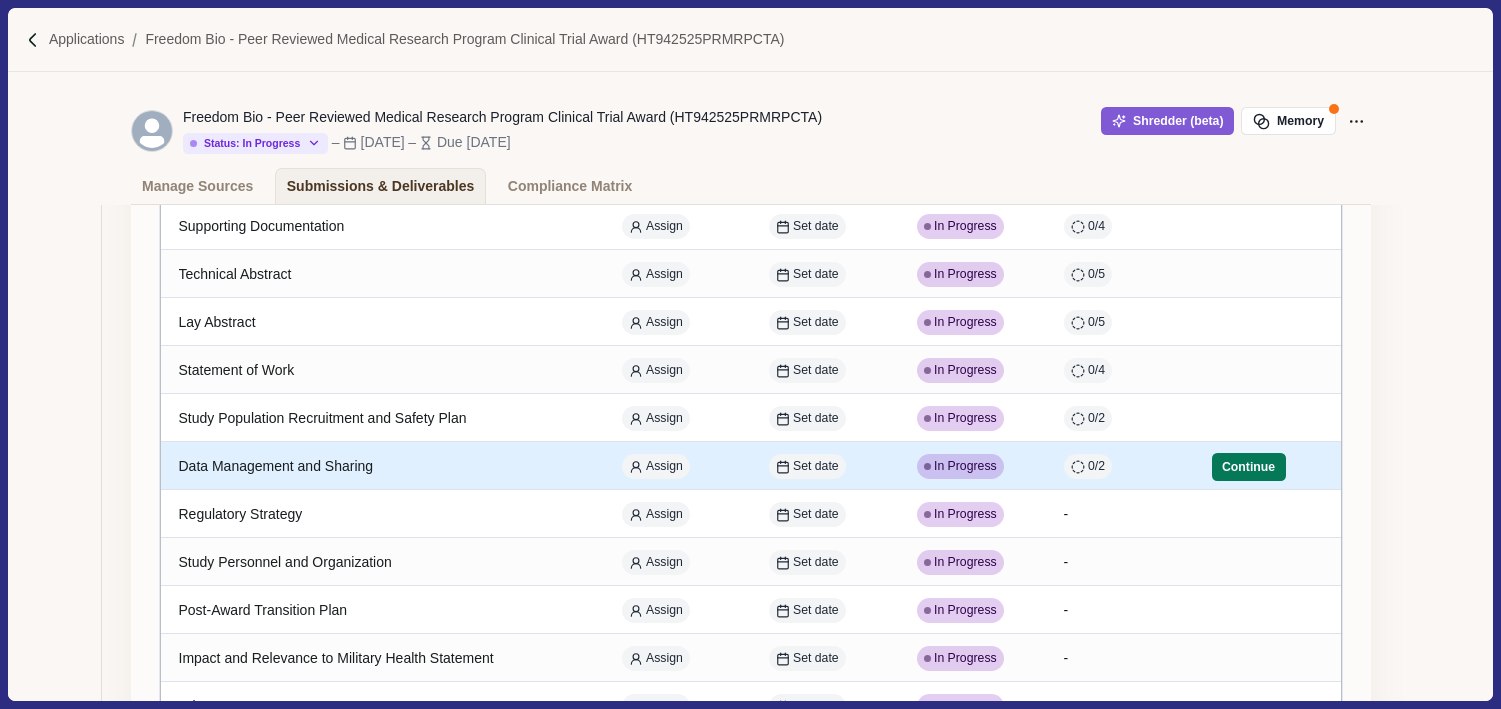 click on "Data Management and Sharing" at bounding box center [382, 466] 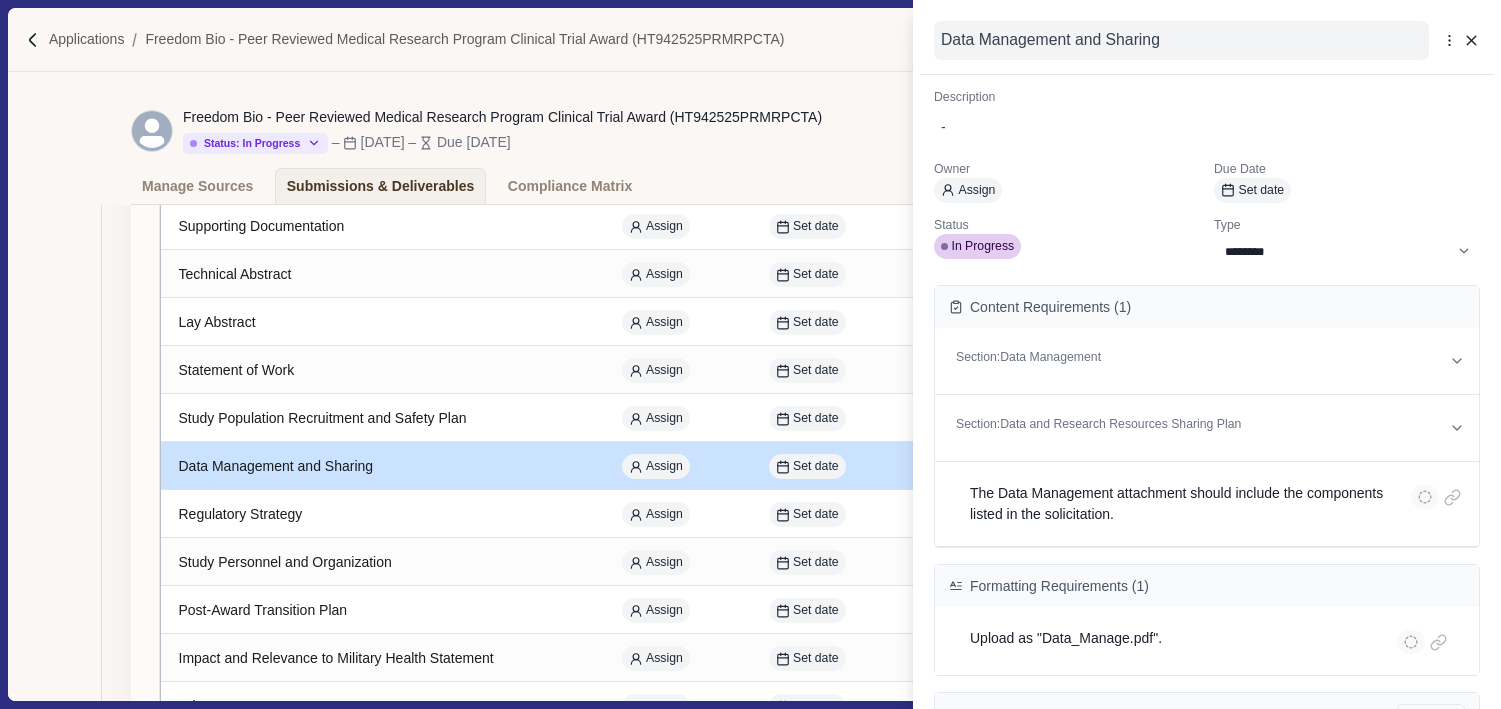 click on "Data Management and Sharing" at bounding box center [1181, 40] 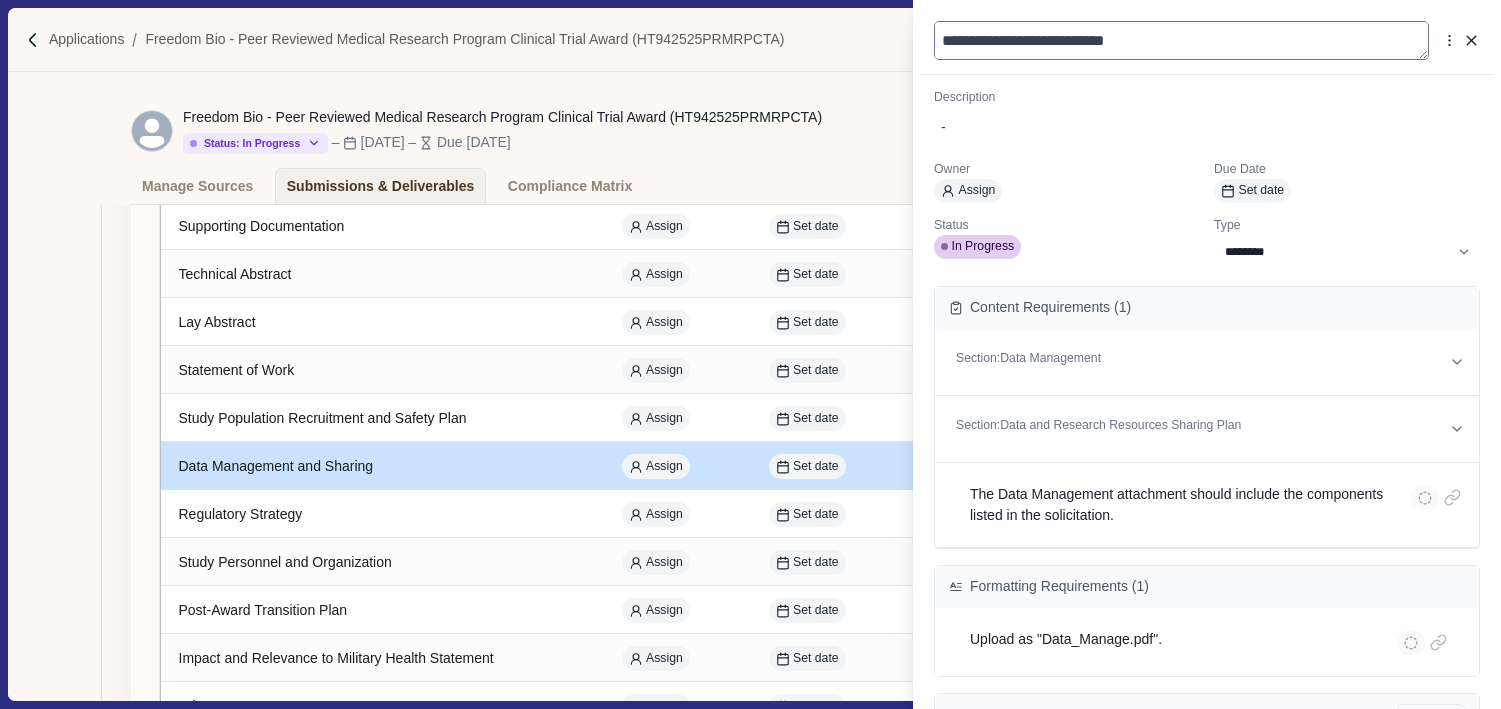 click on "**********" at bounding box center (1181, 40) 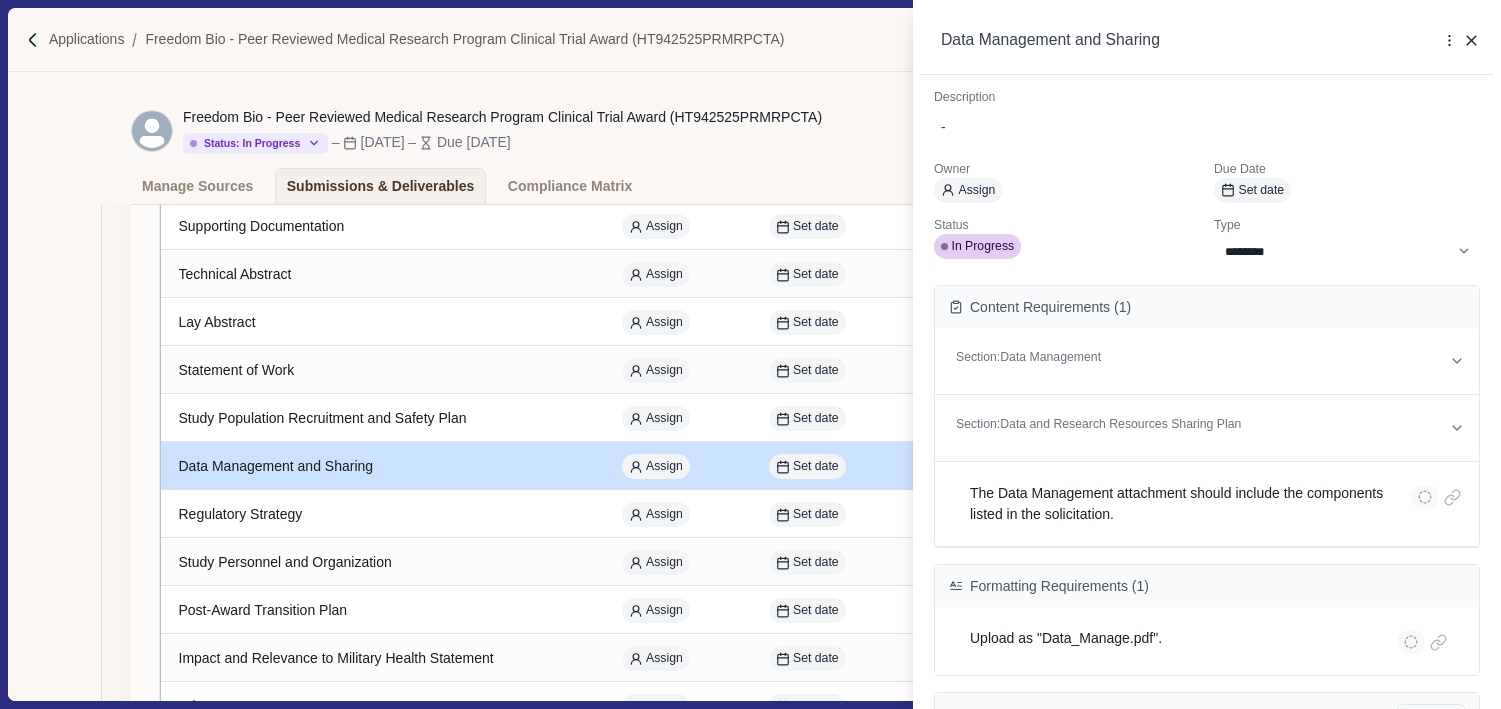 click on "**********" at bounding box center (750, 354) 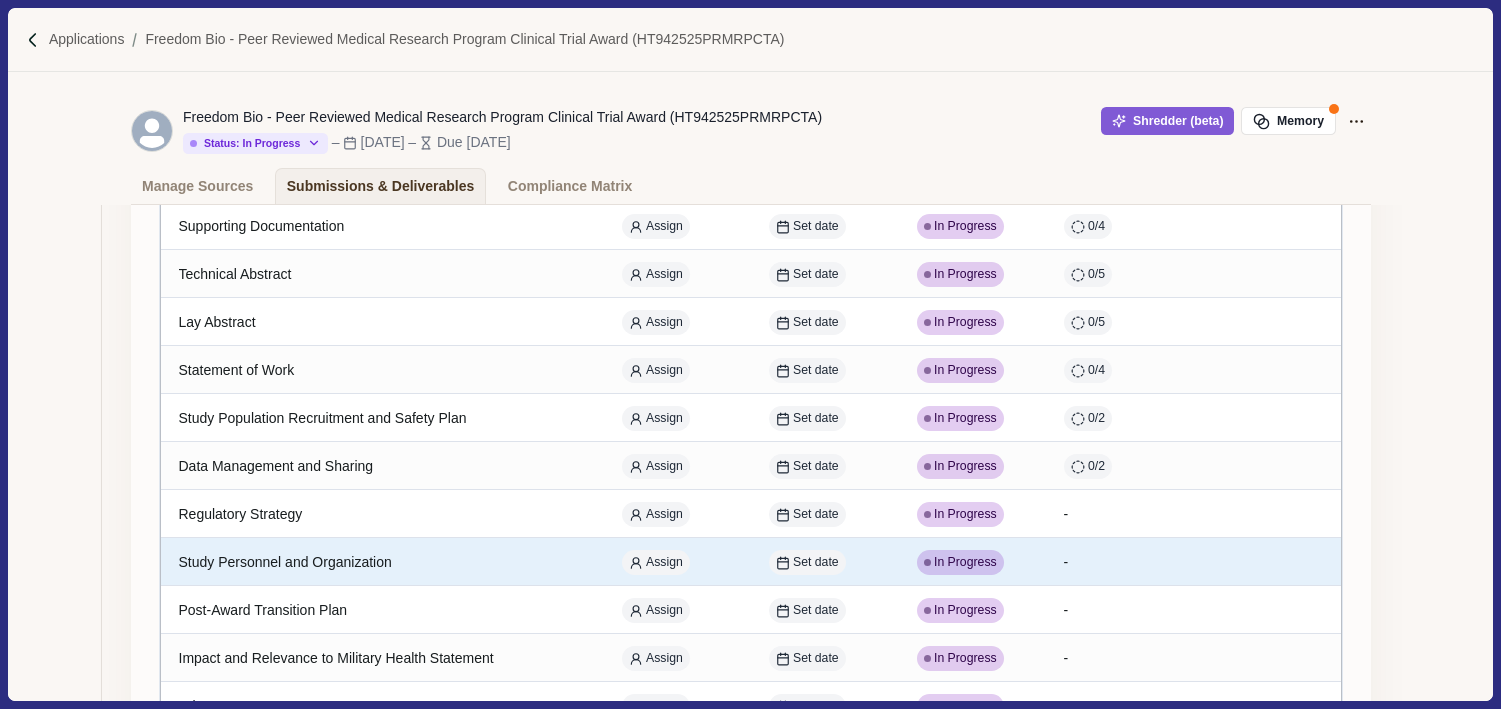 click on "Study Personnel and Organization" at bounding box center (382, 562) 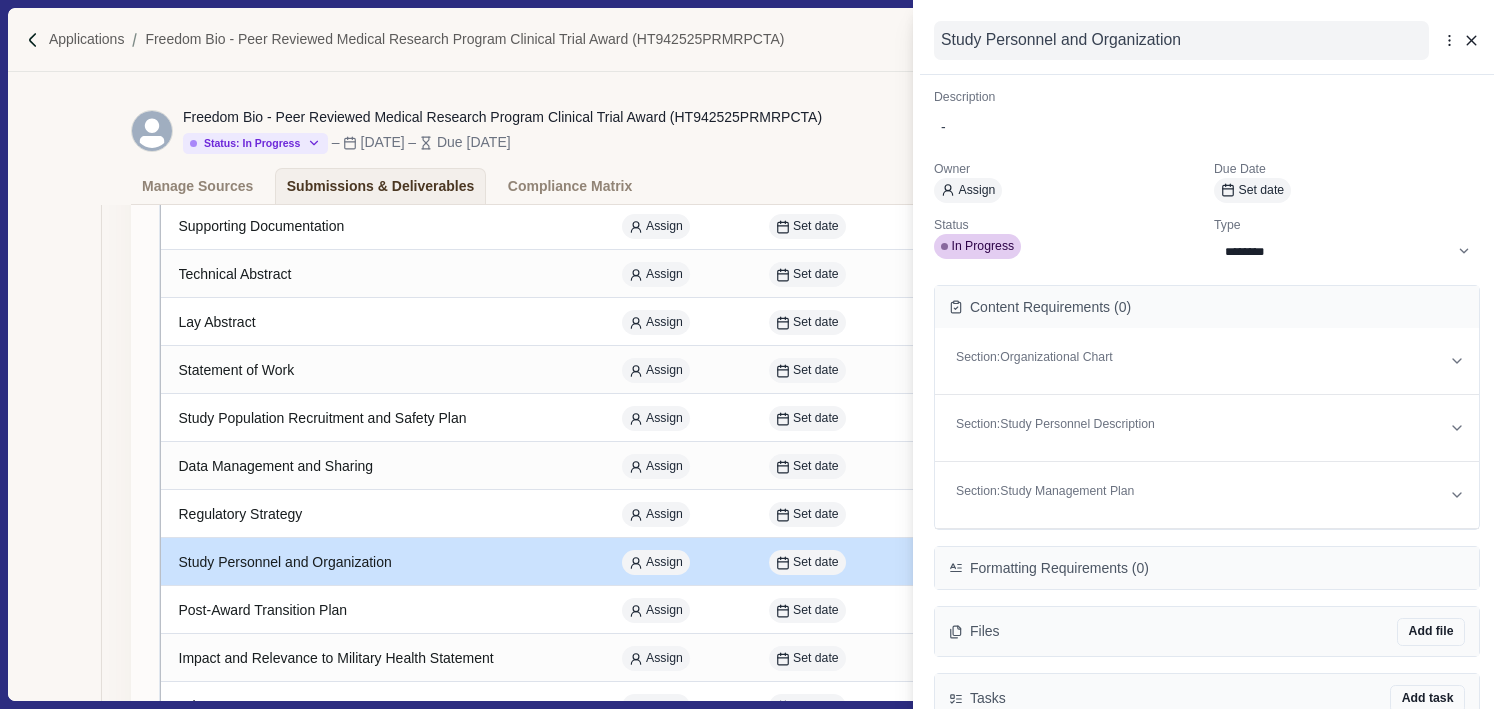 click on "Study Personnel and Organization" at bounding box center (1181, 40) 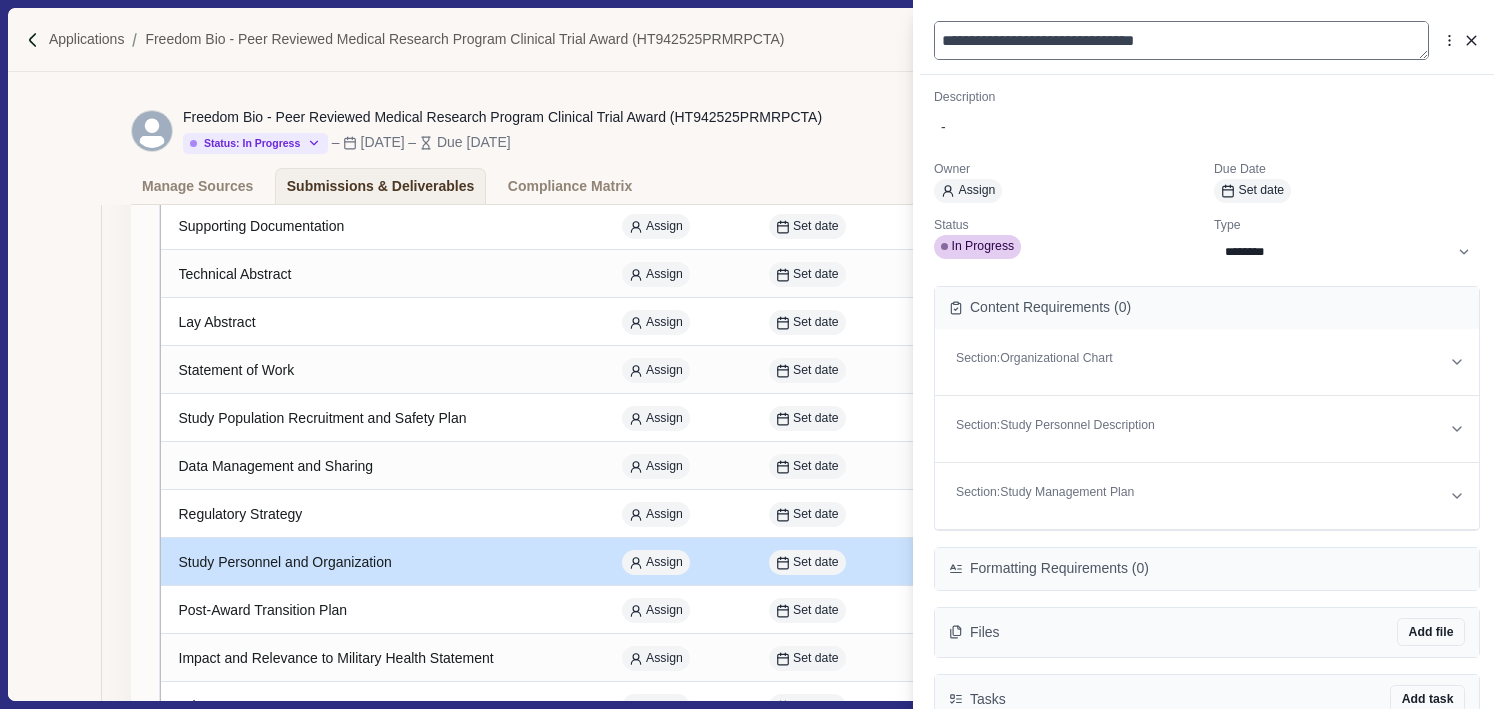 click on "**********" at bounding box center [1181, 40] 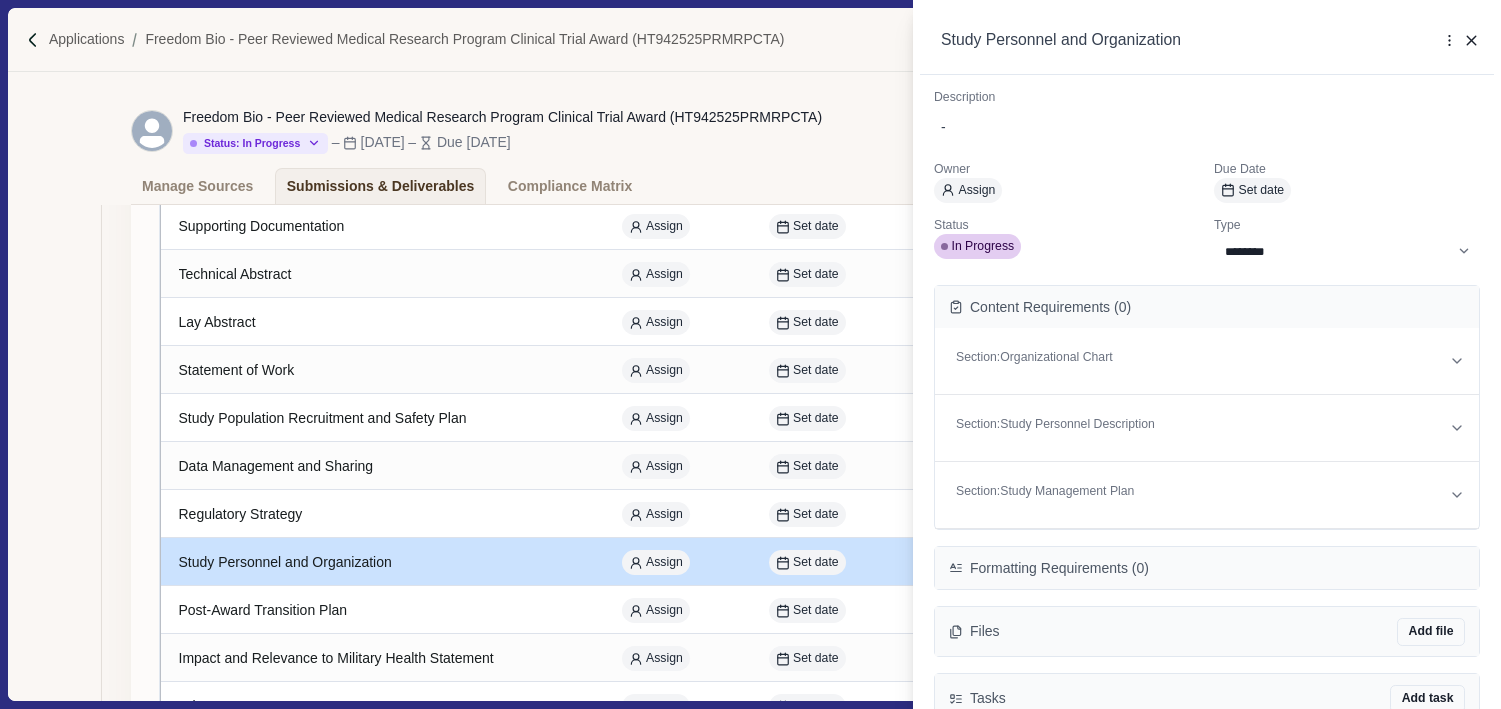 click on "**********" at bounding box center [750, 354] 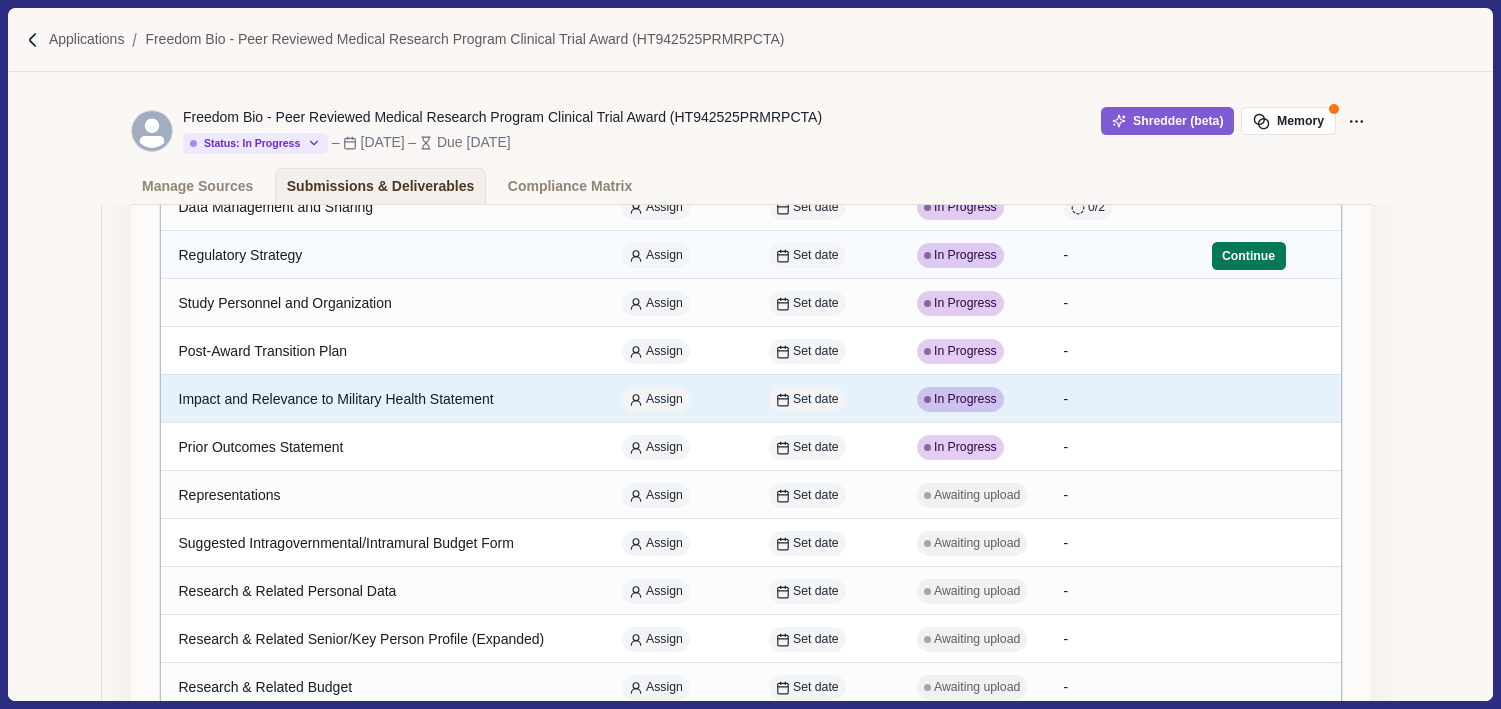 scroll, scrollTop: 598, scrollLeft: 0, axis: vertical 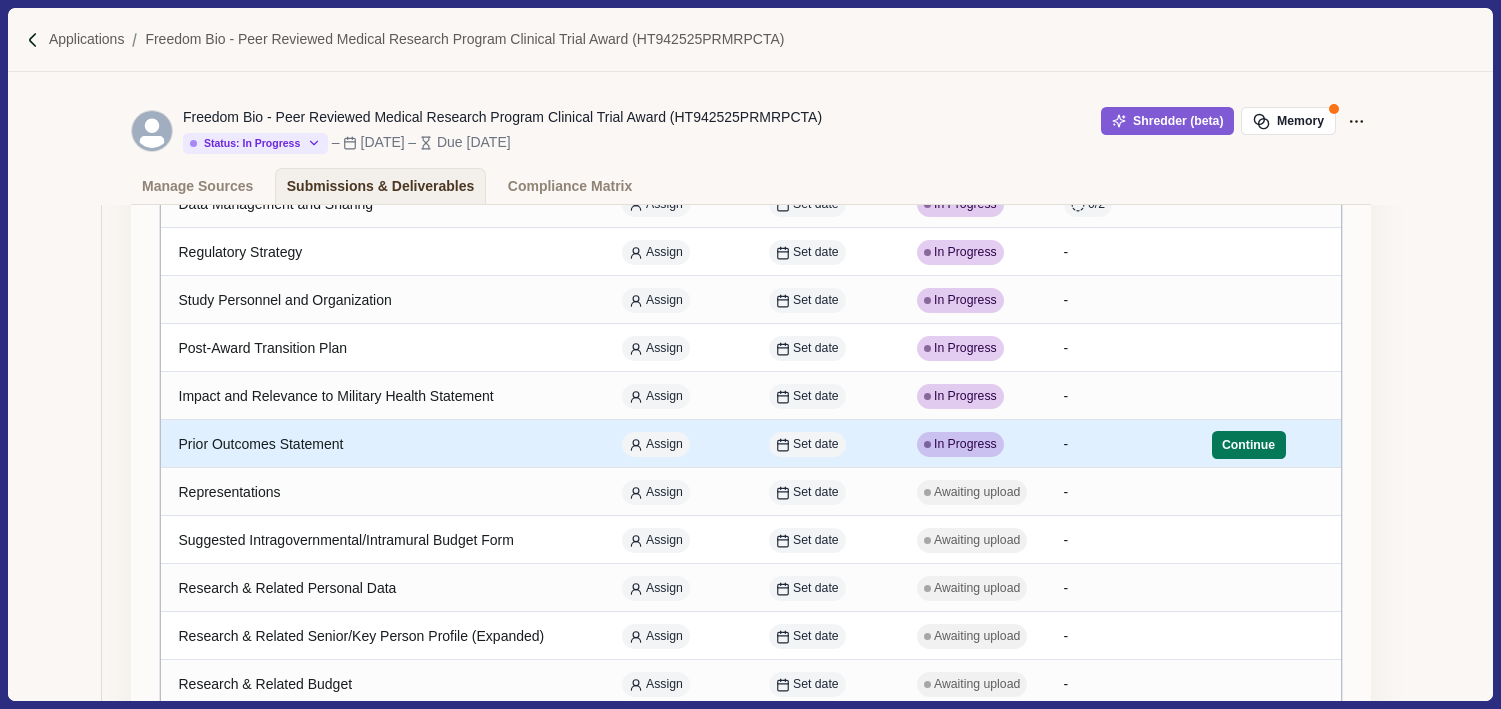 click on "Prior Outcomes Statement" at bounding box center (382, 444) 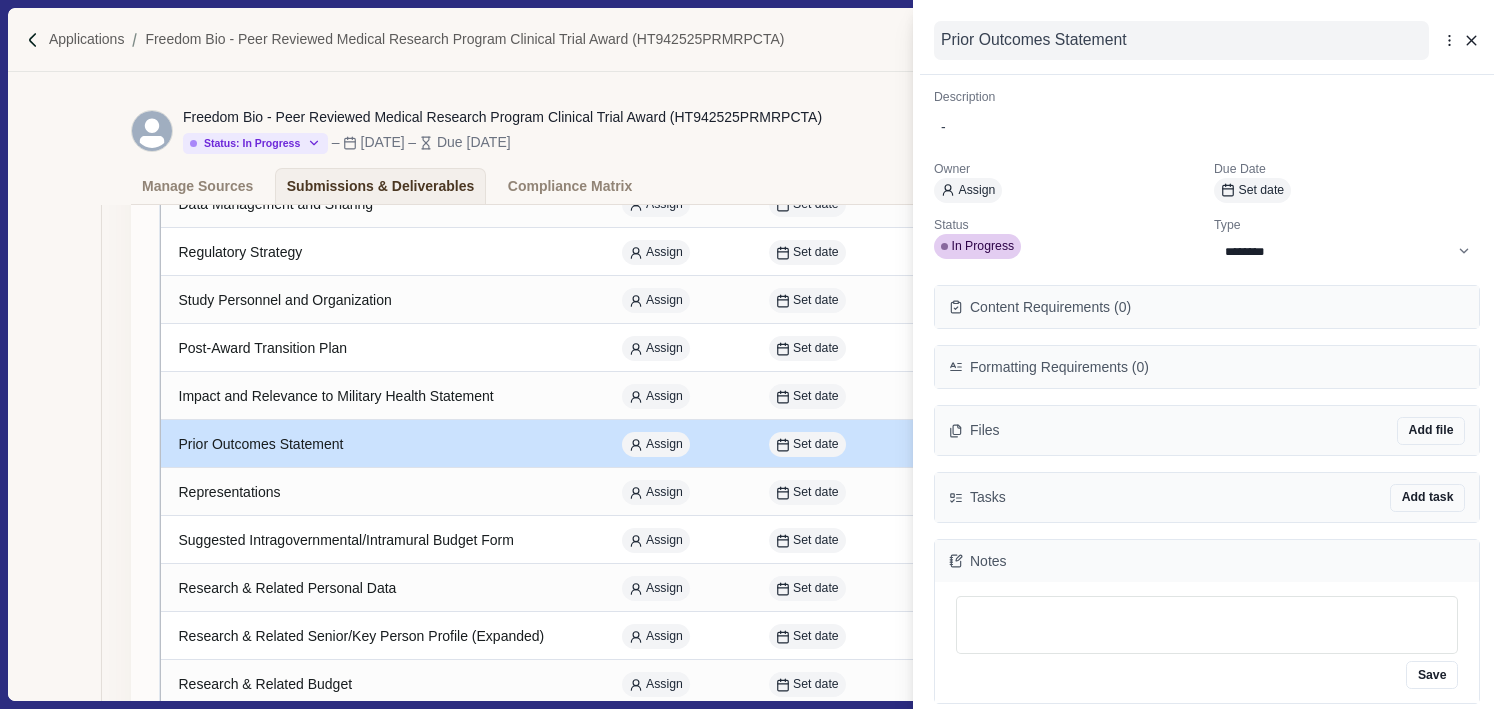 click on "Prior Outcomes Statement" at bounding box center [1181, 40] 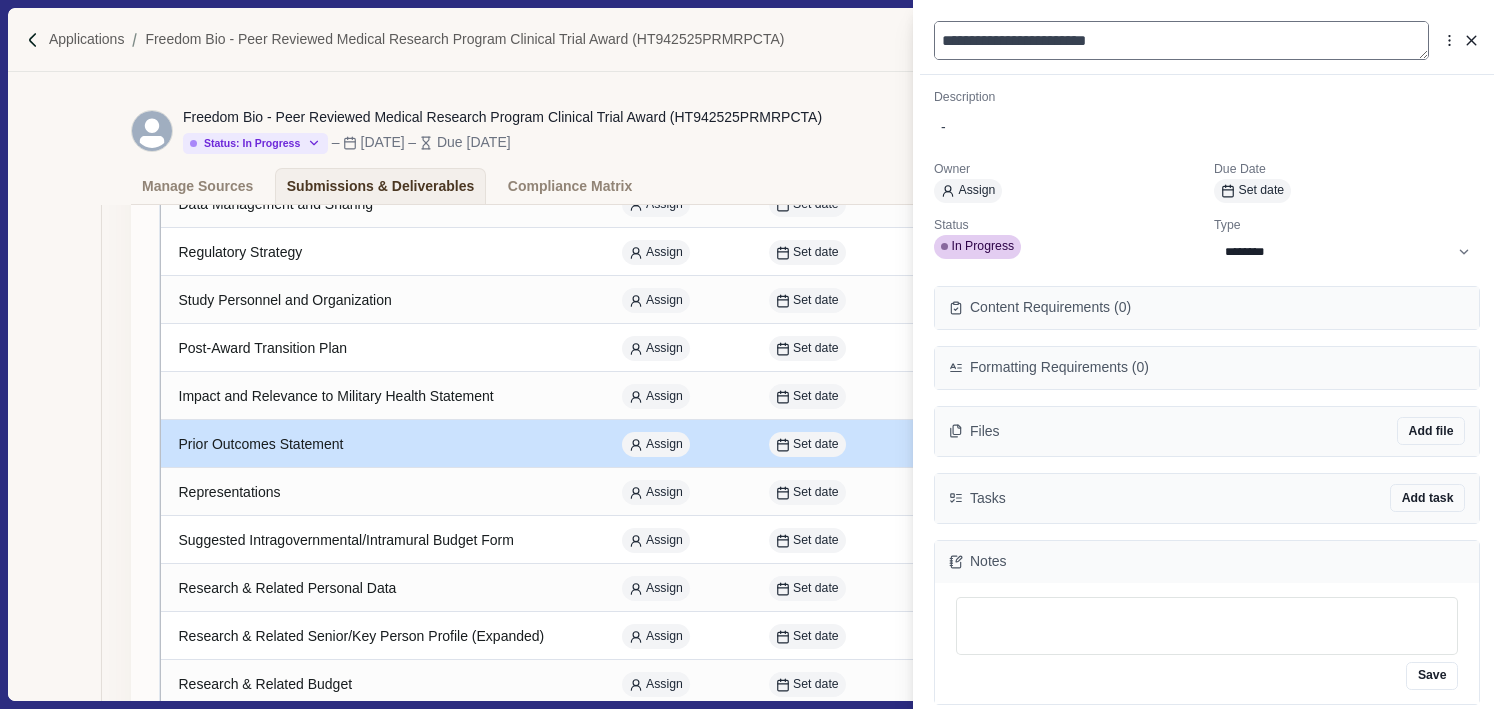 click on "**********" at bounding box center (1181, 40) 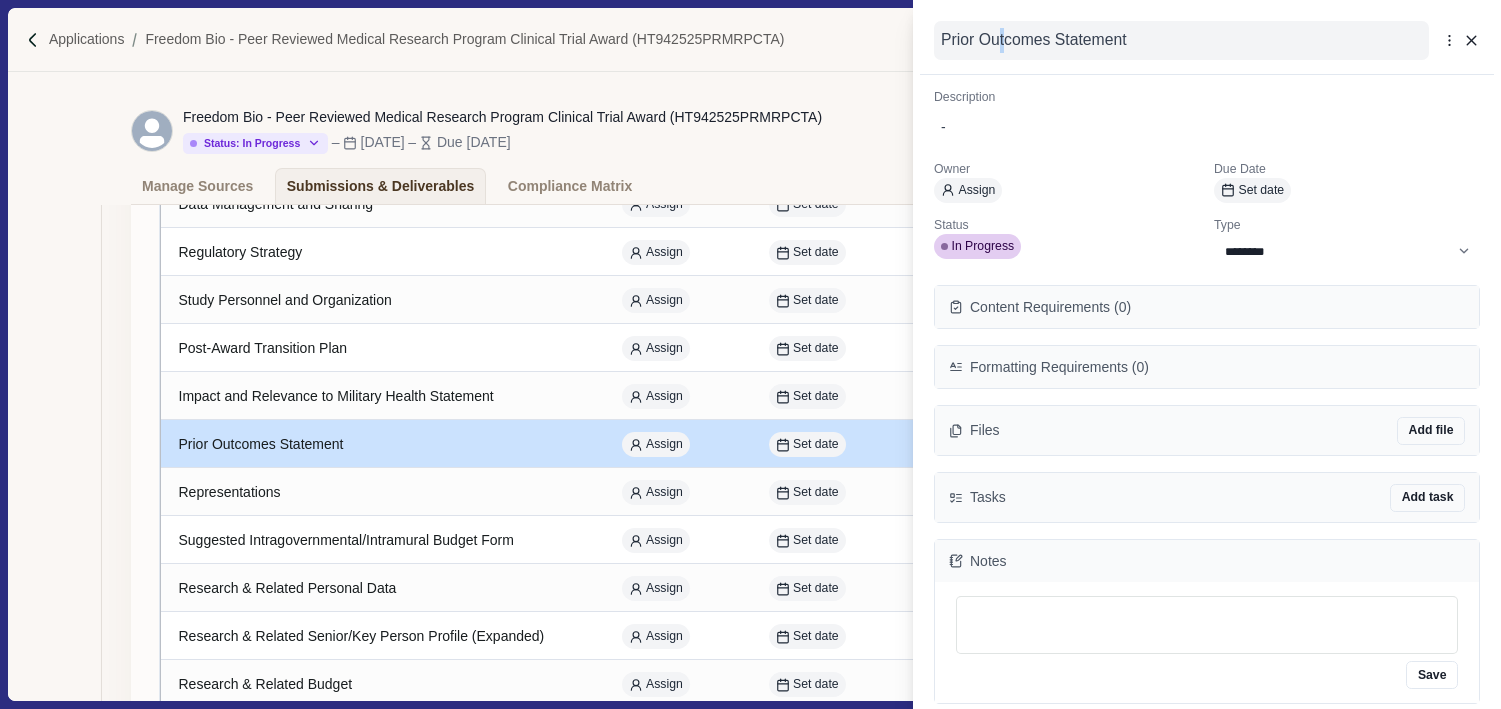 click on "Prior Outcomes Statement" at bounding box center [1181, 40] 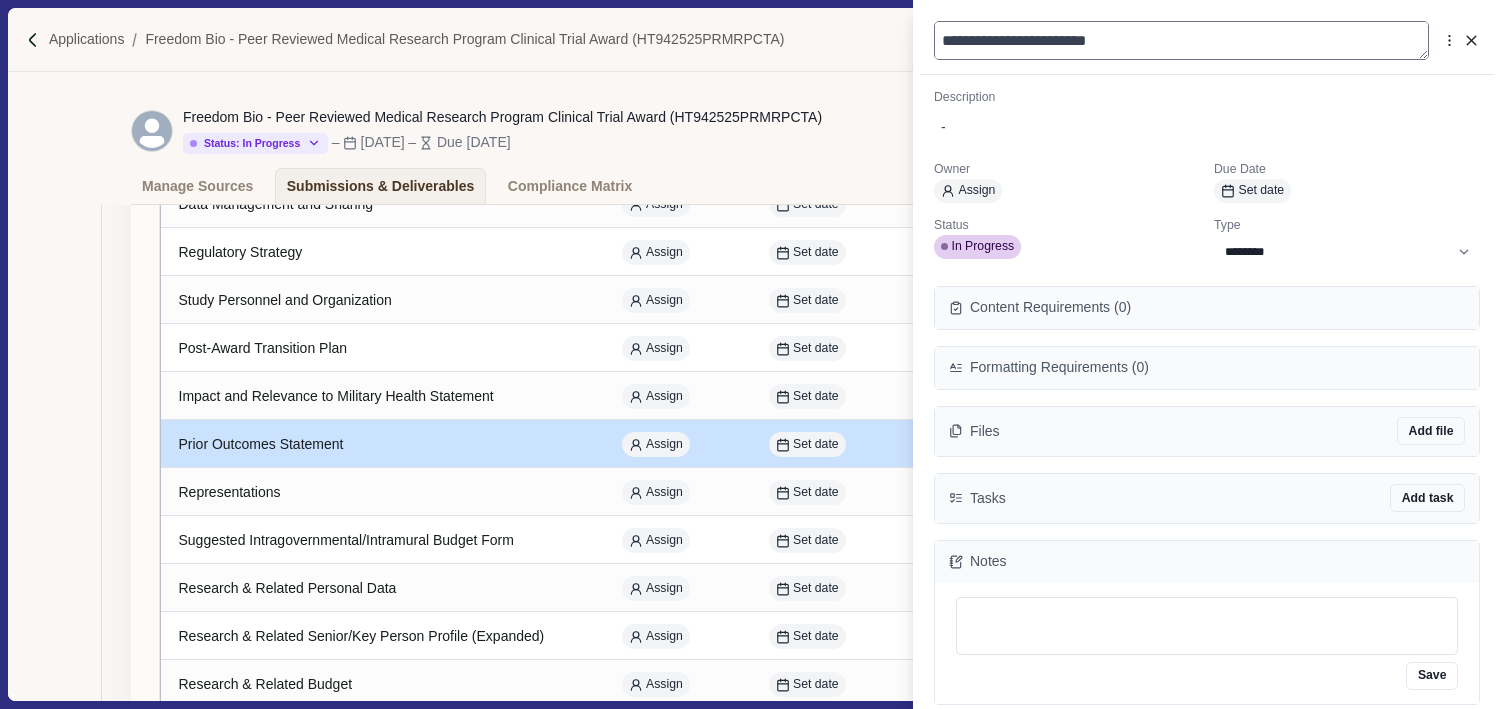 click on "**********" at bounding box center [1181, 40] 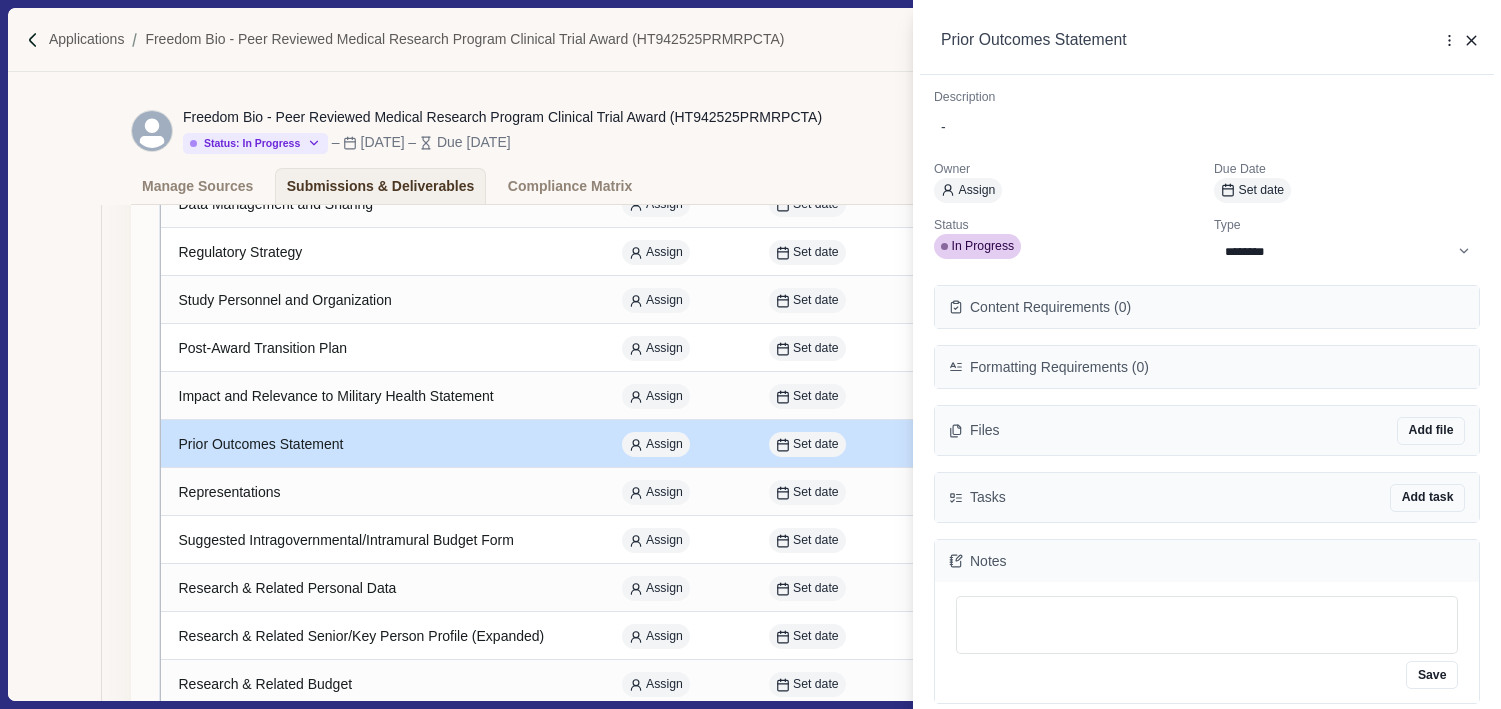 click on "**********" at bounding box center [750, 354] 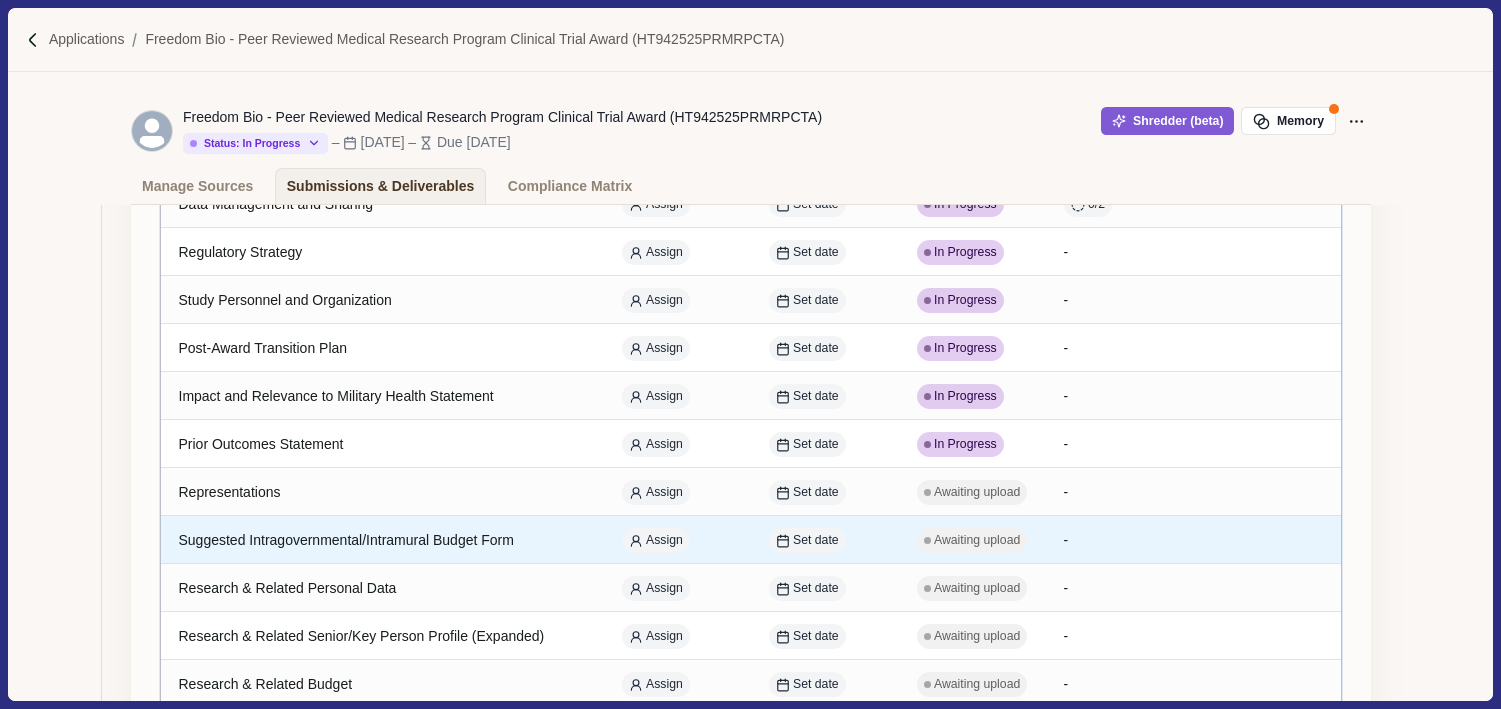 click on "Suggested Intragovernmental/Intramural Budget Form" at bounding box center (382, 540) 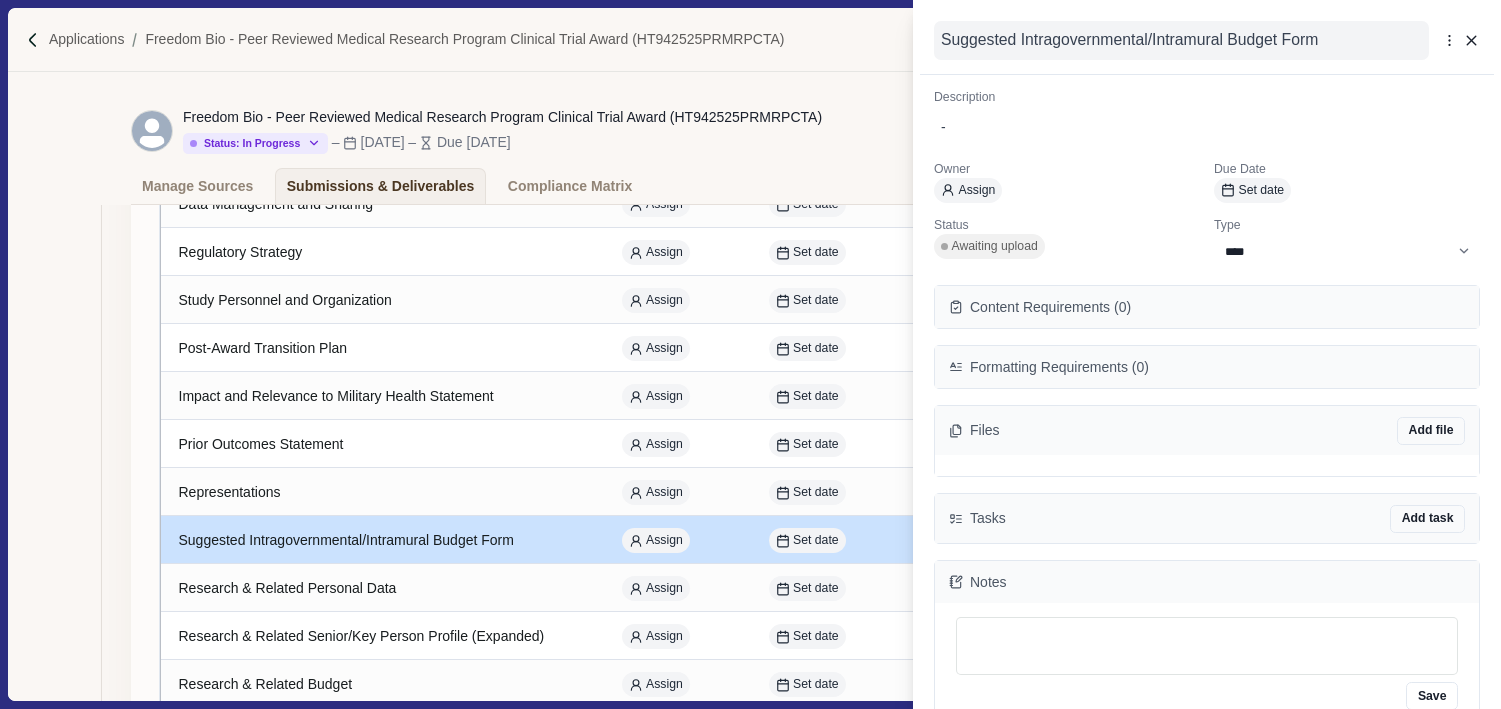 click on "Suggested Intragovernmental/Intramural Budget Form" at bounding box center (1181, 40) 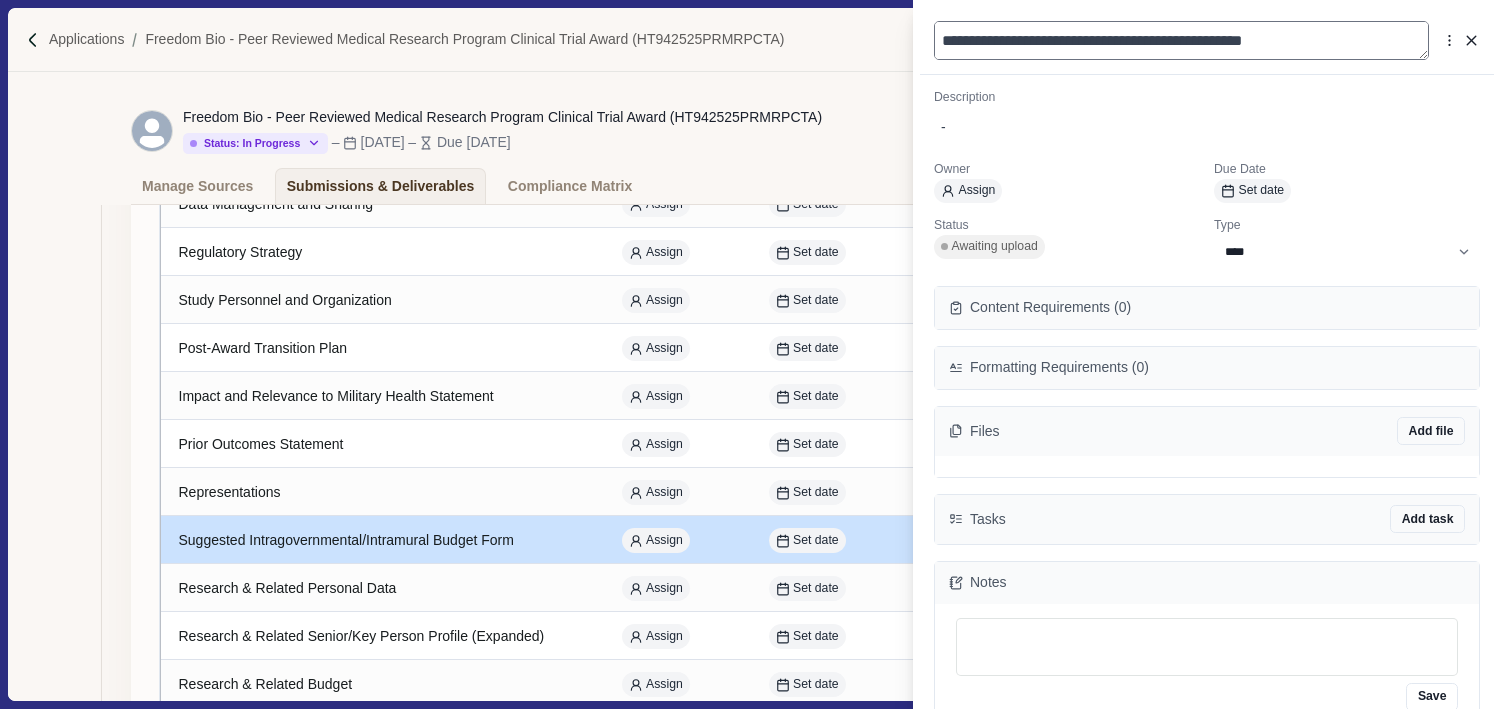 click on "**********" at bounding box center [1181, 40] 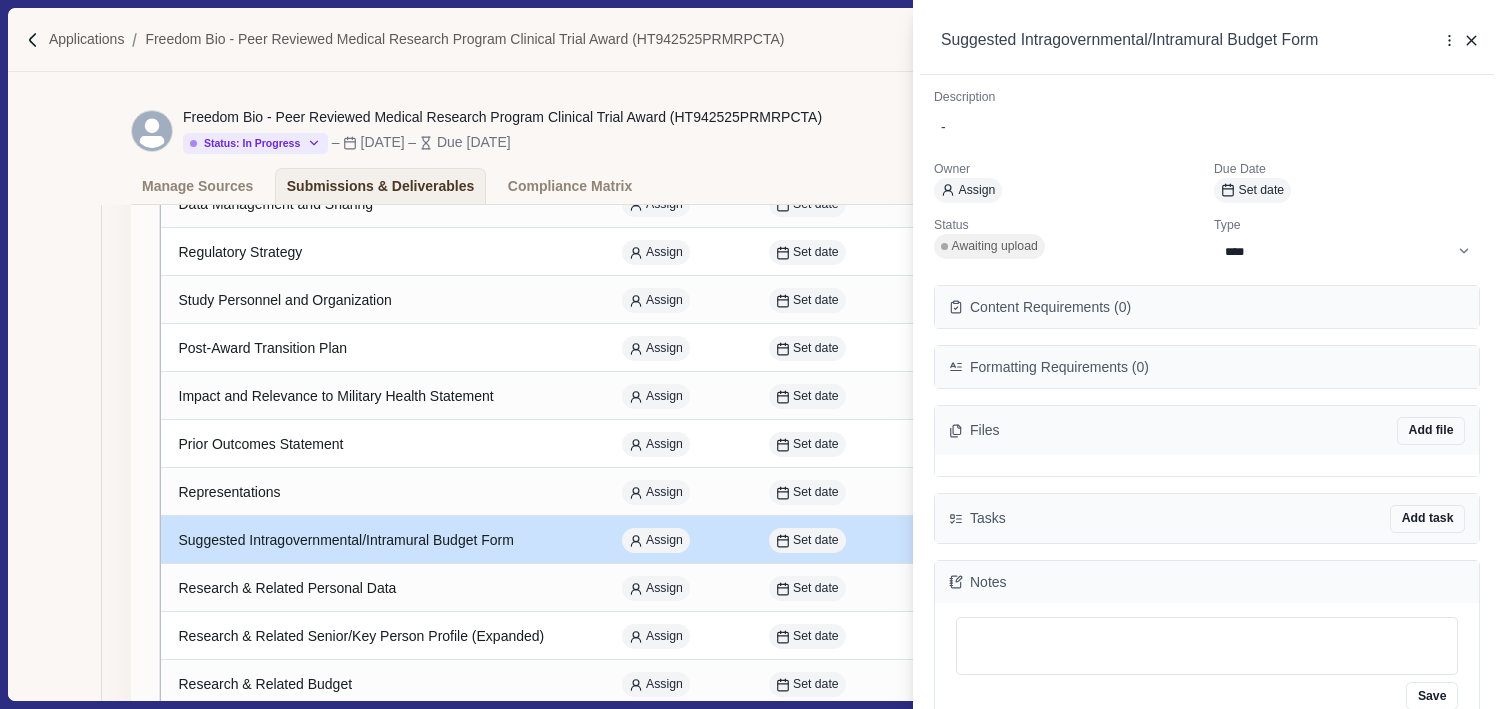 click on "**********" at bounding box center (750, 354) 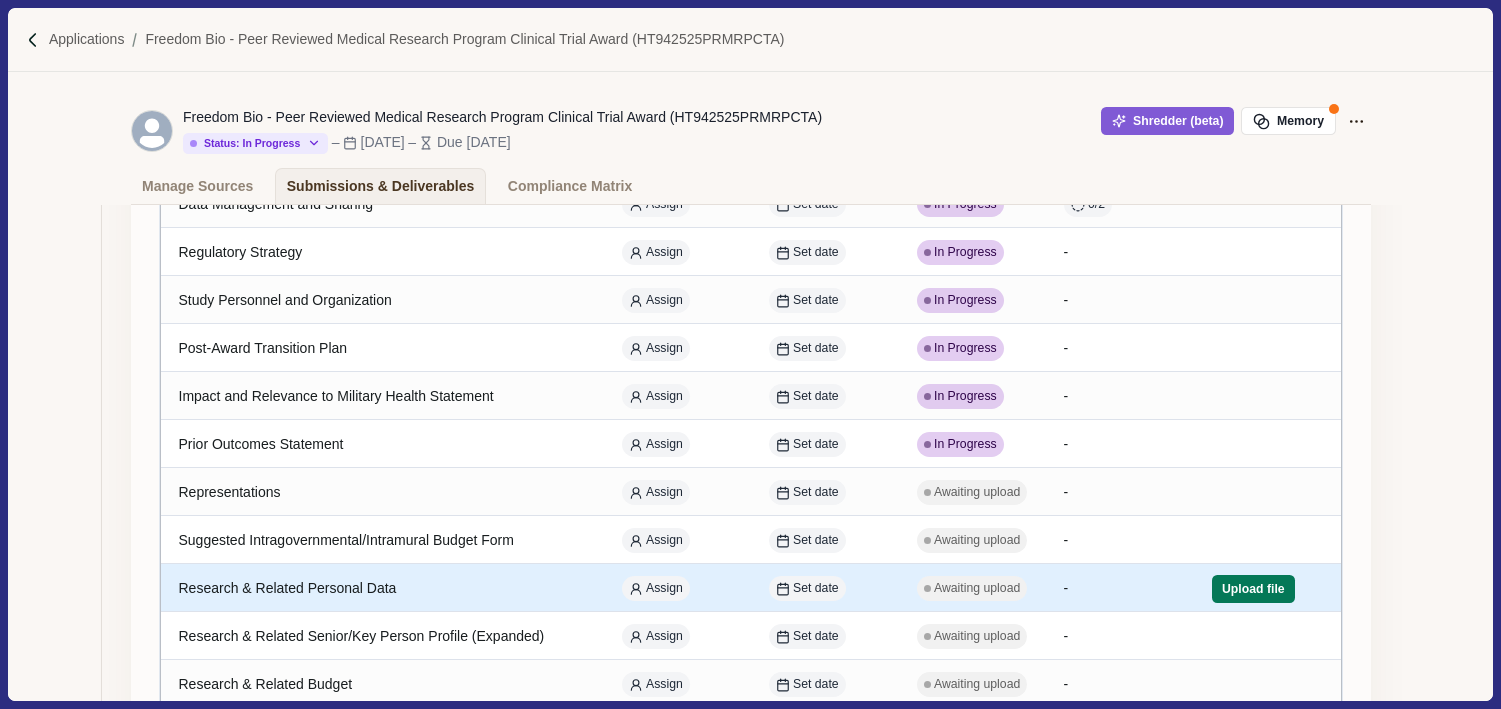 click on "Research & Related Personal Data" at bounding box center [382, 588] 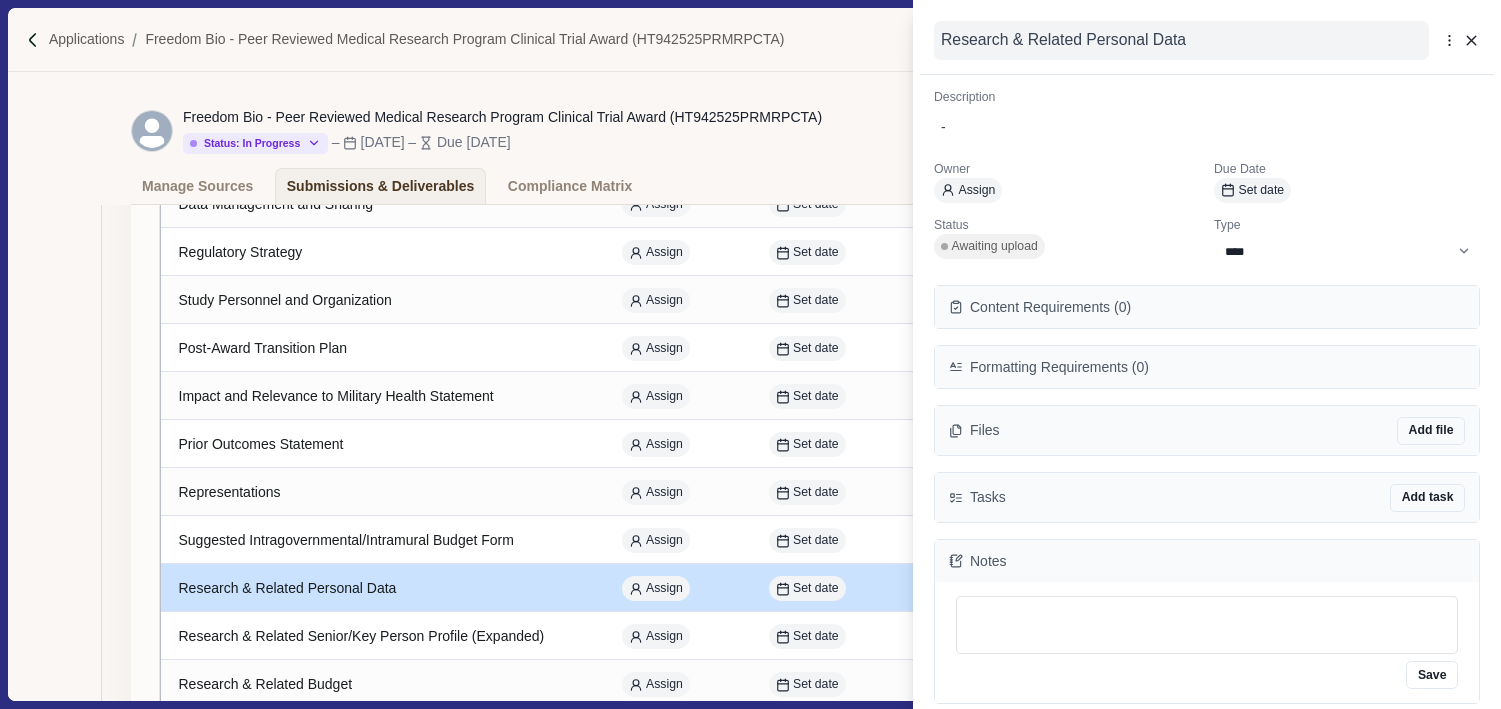 click on "Research & Related Personal Data" at bounding box center [1181, 40] 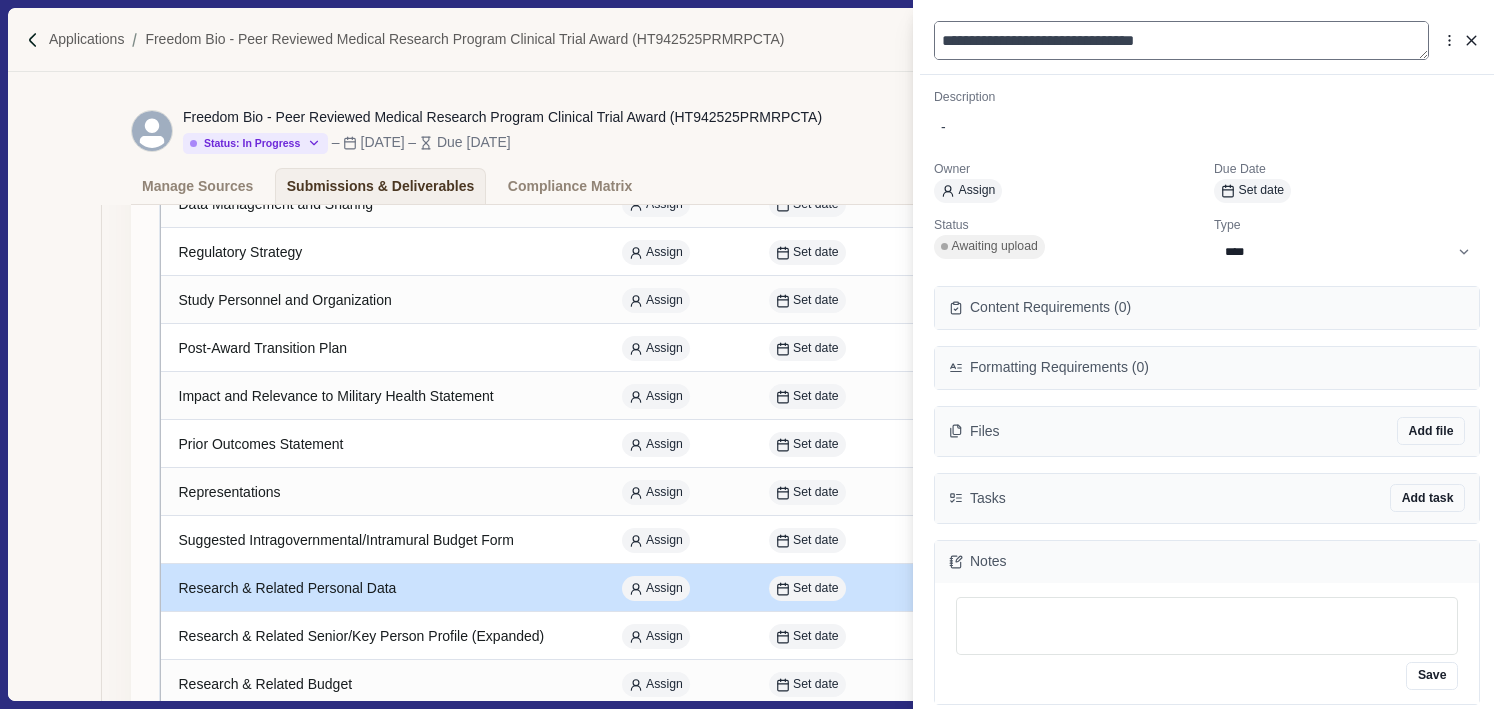 click on "**********" at bounding box center (1181, 40) 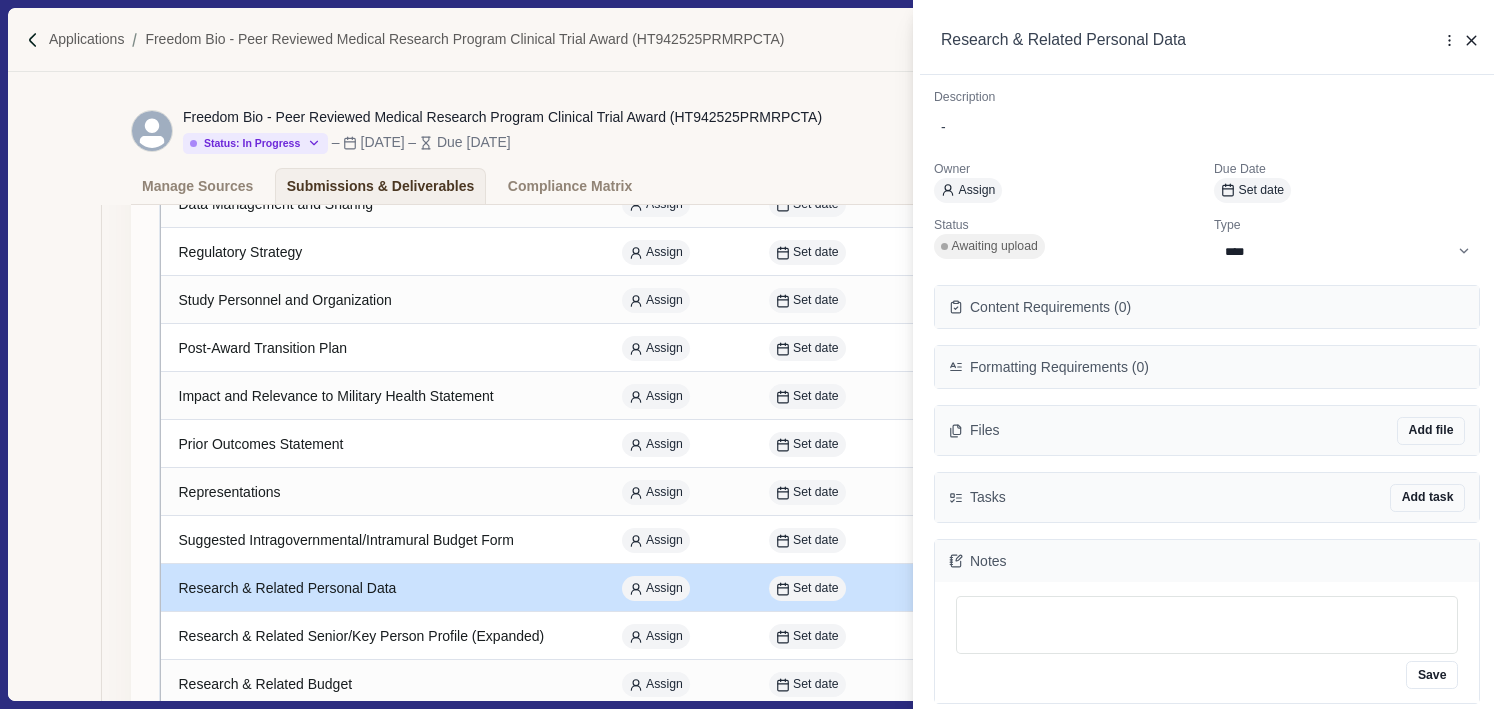 click on "**********" at bounding box center (750, 354) 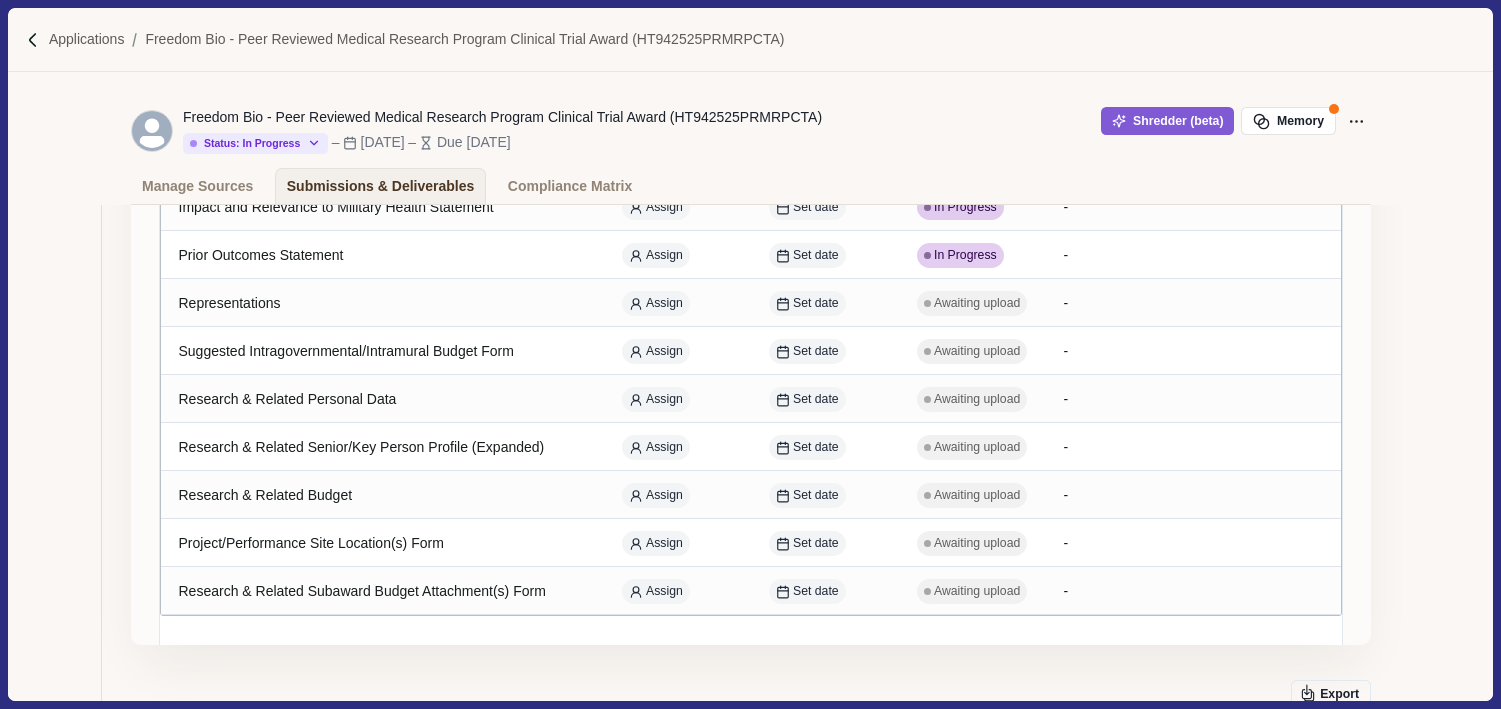 scroll, scrollTop: 791, scrollLeft: 0, axis: vertical 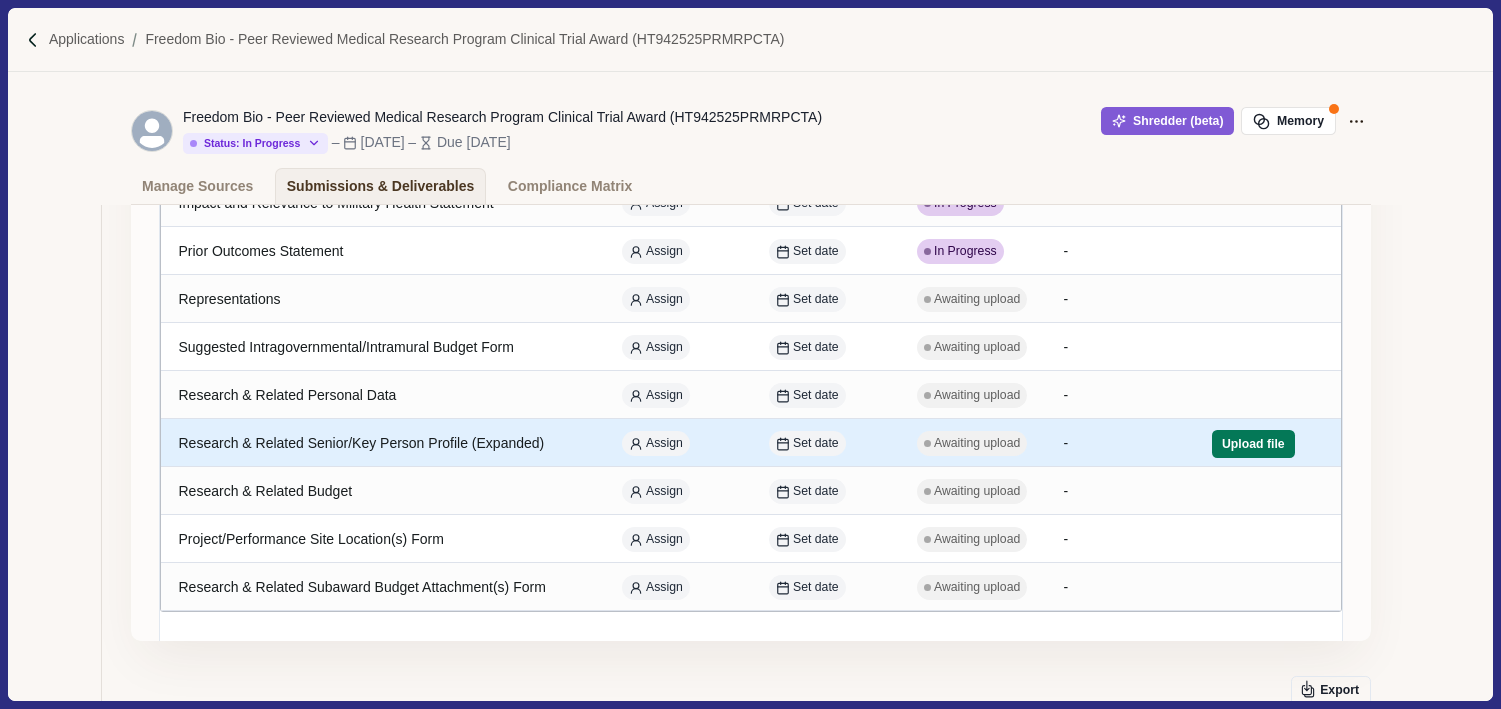 click on "Research & Related Senior/Key Person Profile (Expanded)" at bounding box center (382, 443) 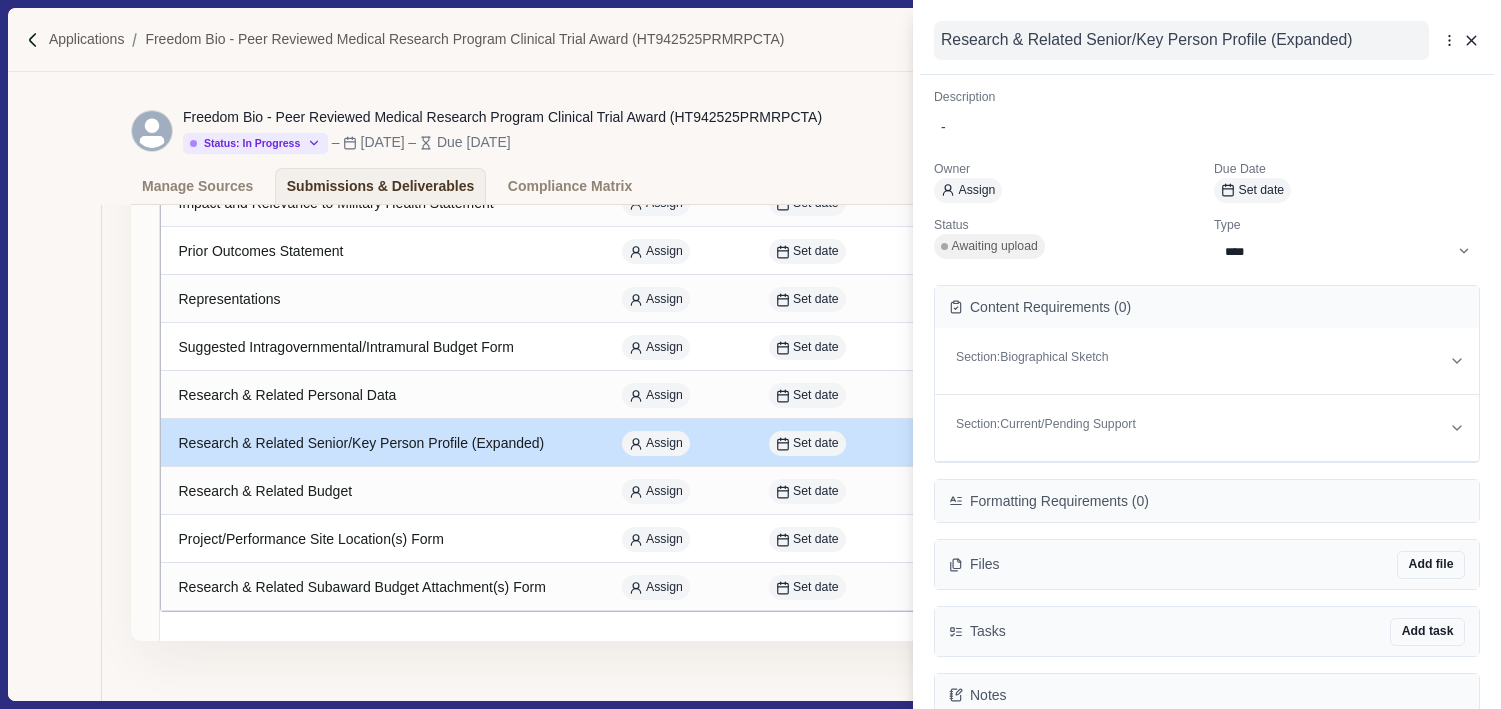 click on "Research & Related Senior/Key Person Profile (Expanded)" at bounding box center (1181, 40) 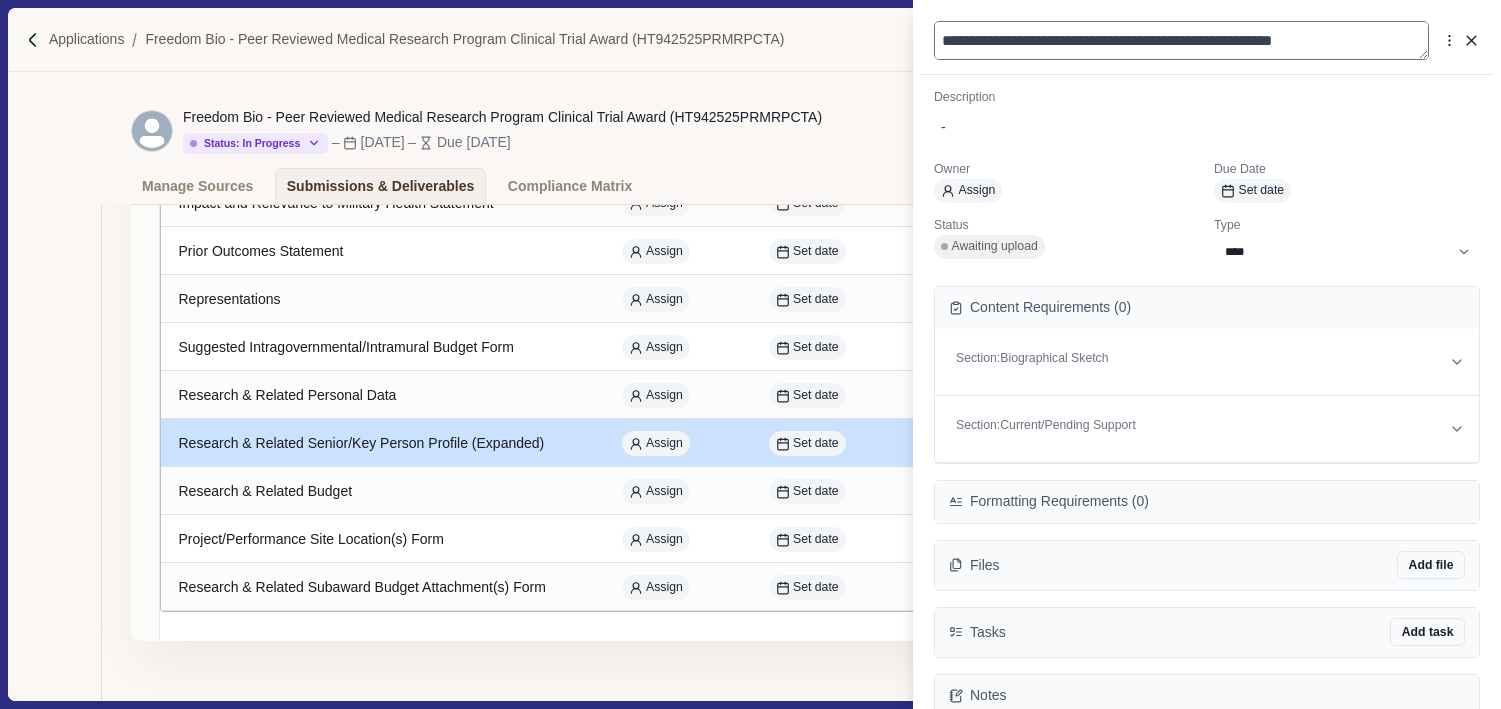 click on "**********" at bounding box center [1181, 40] 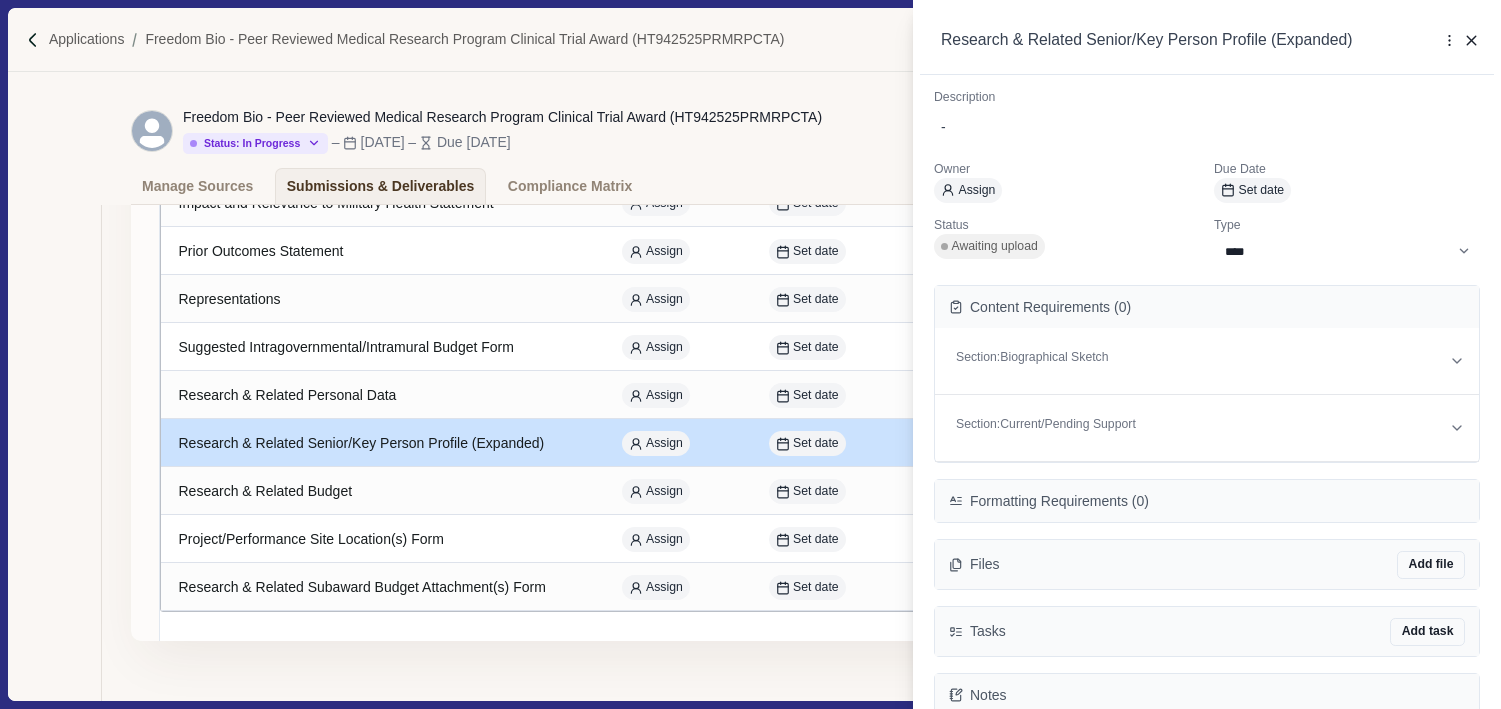click on "**********" at bounding box center (750, 354) 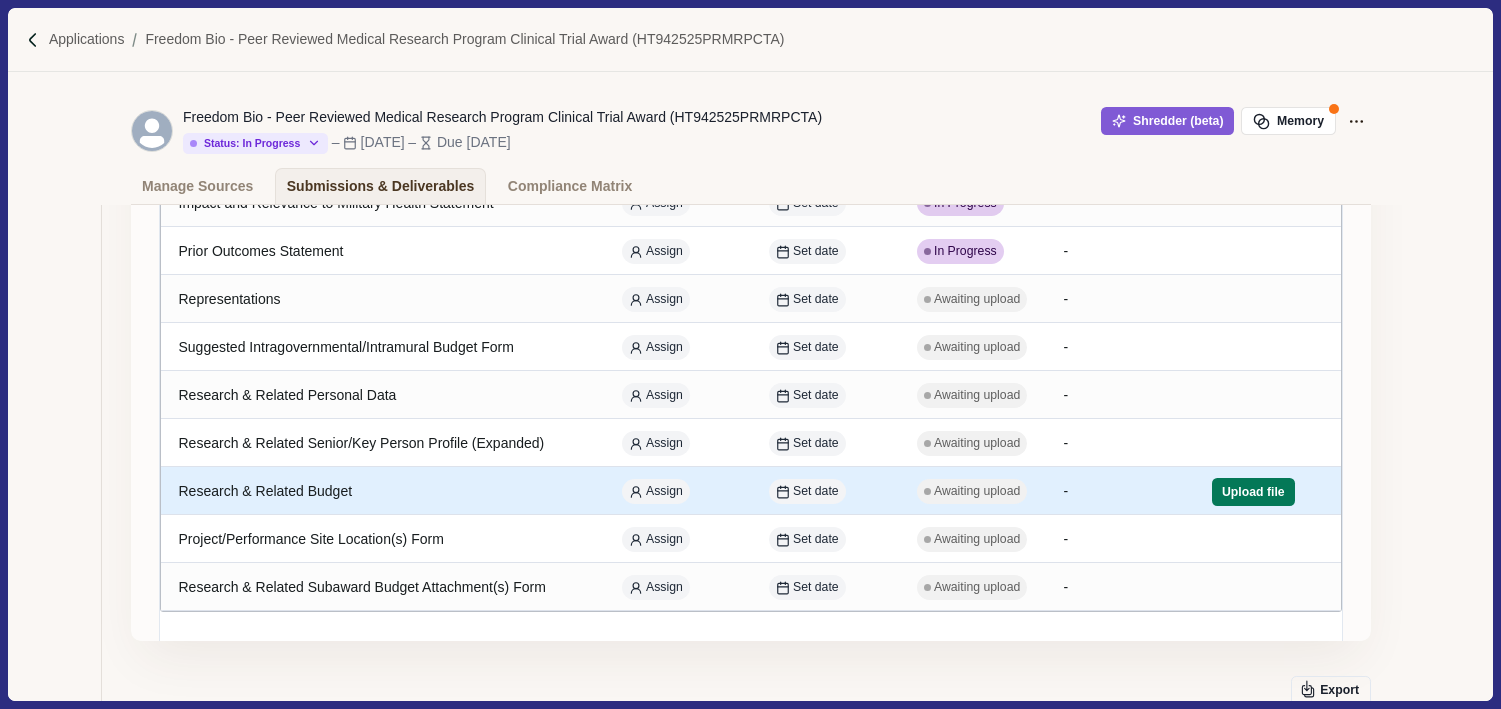 click on "Research & Related Budget" at bounding box center (382, 491) 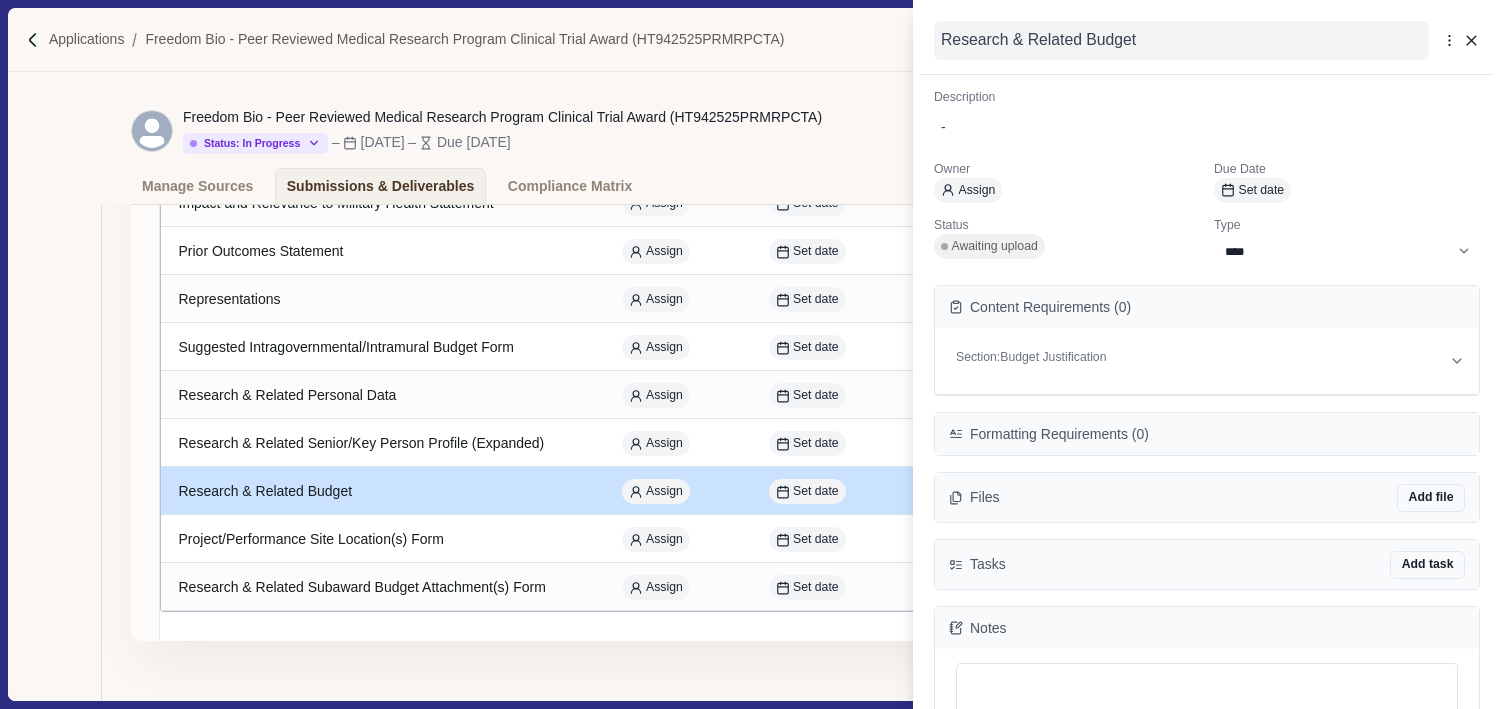 click on "Research & Related Budget" at bounding box center (1181, 40) 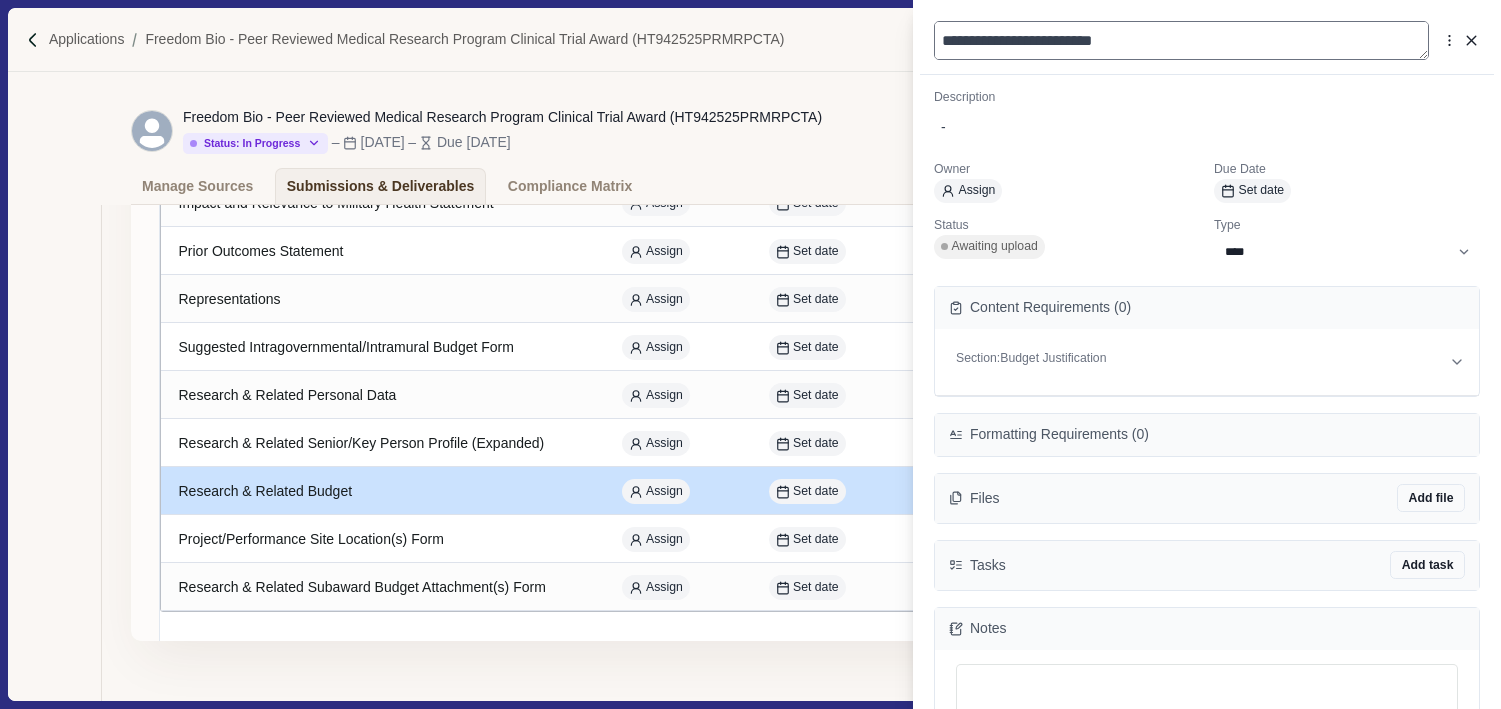 click on "**********" at bounding box center (1181, 40) 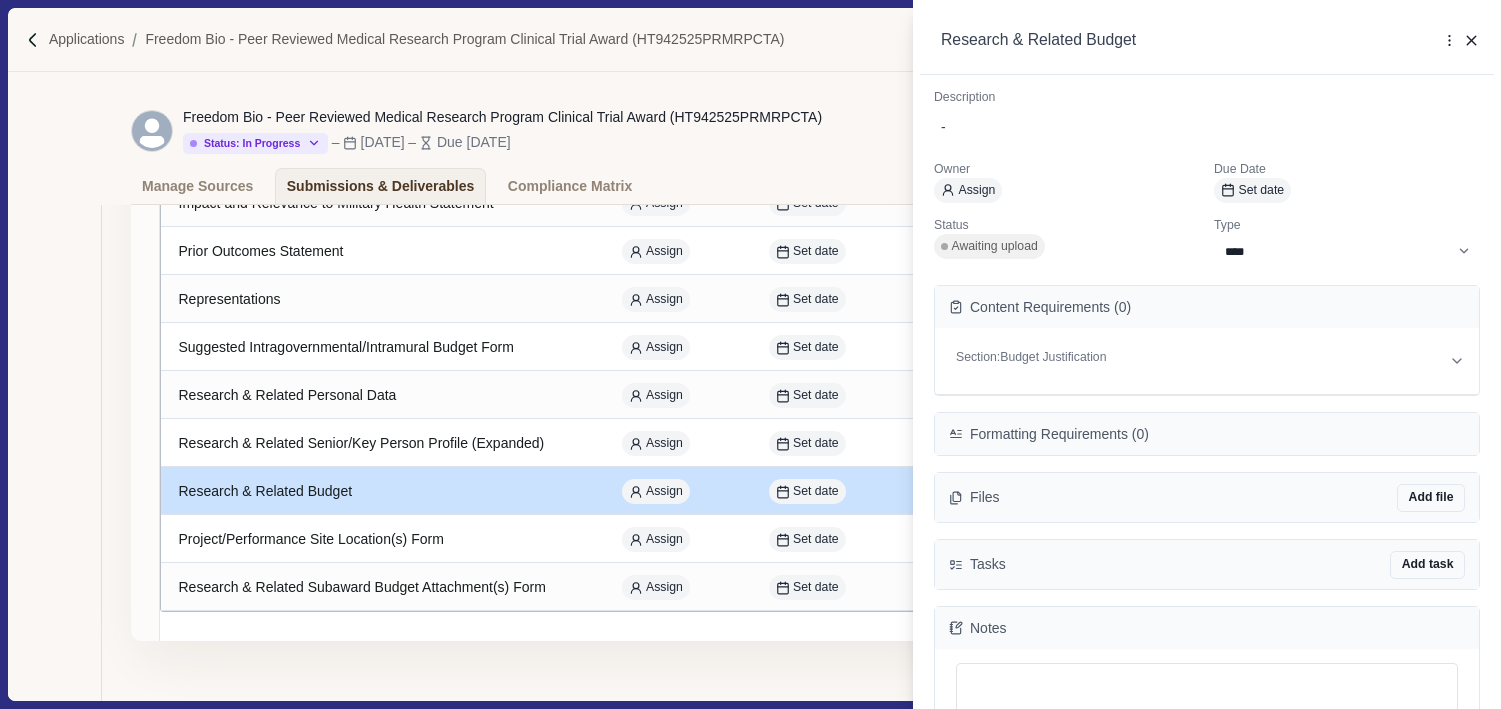 click on "**********" at bounding box center [750, 354] 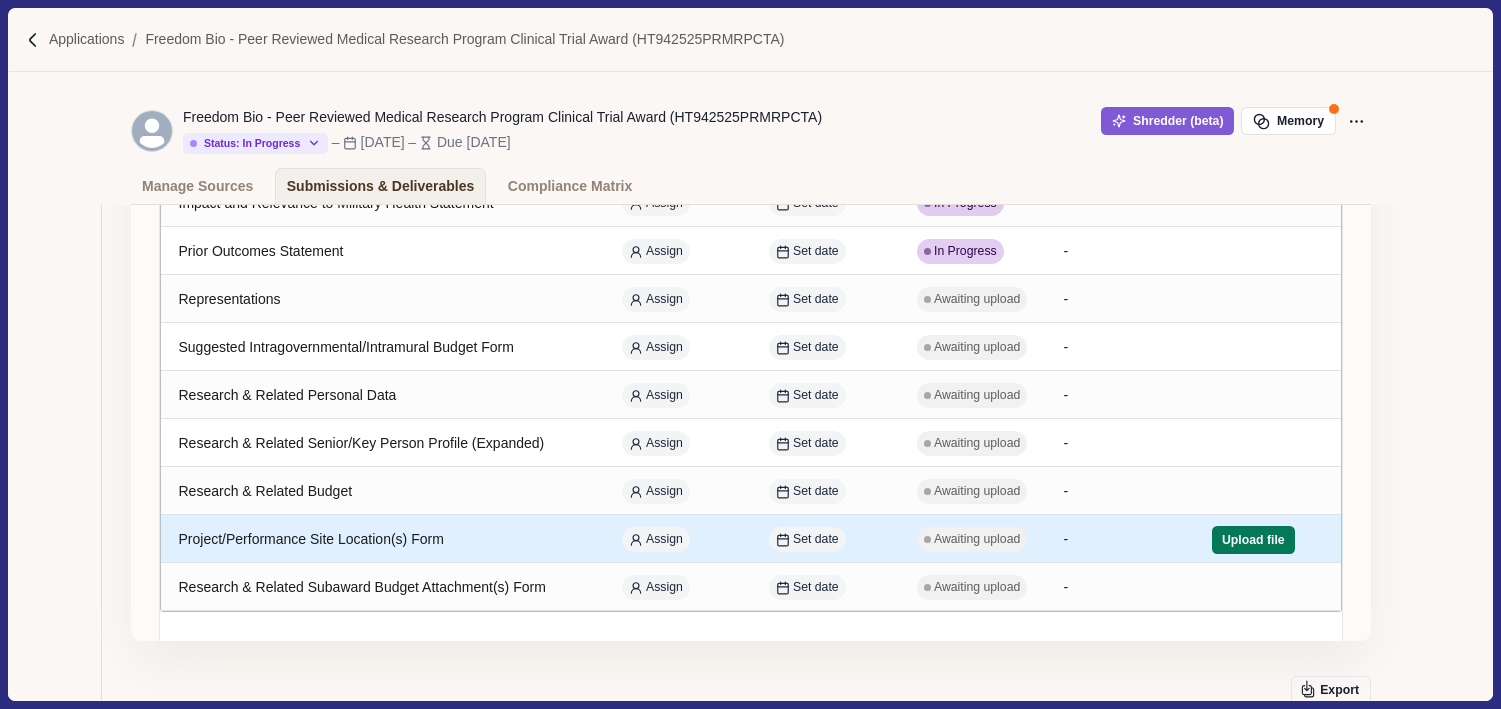 click on "Project/Performance Site Location(s) Form" at bounding box center (382, 539) 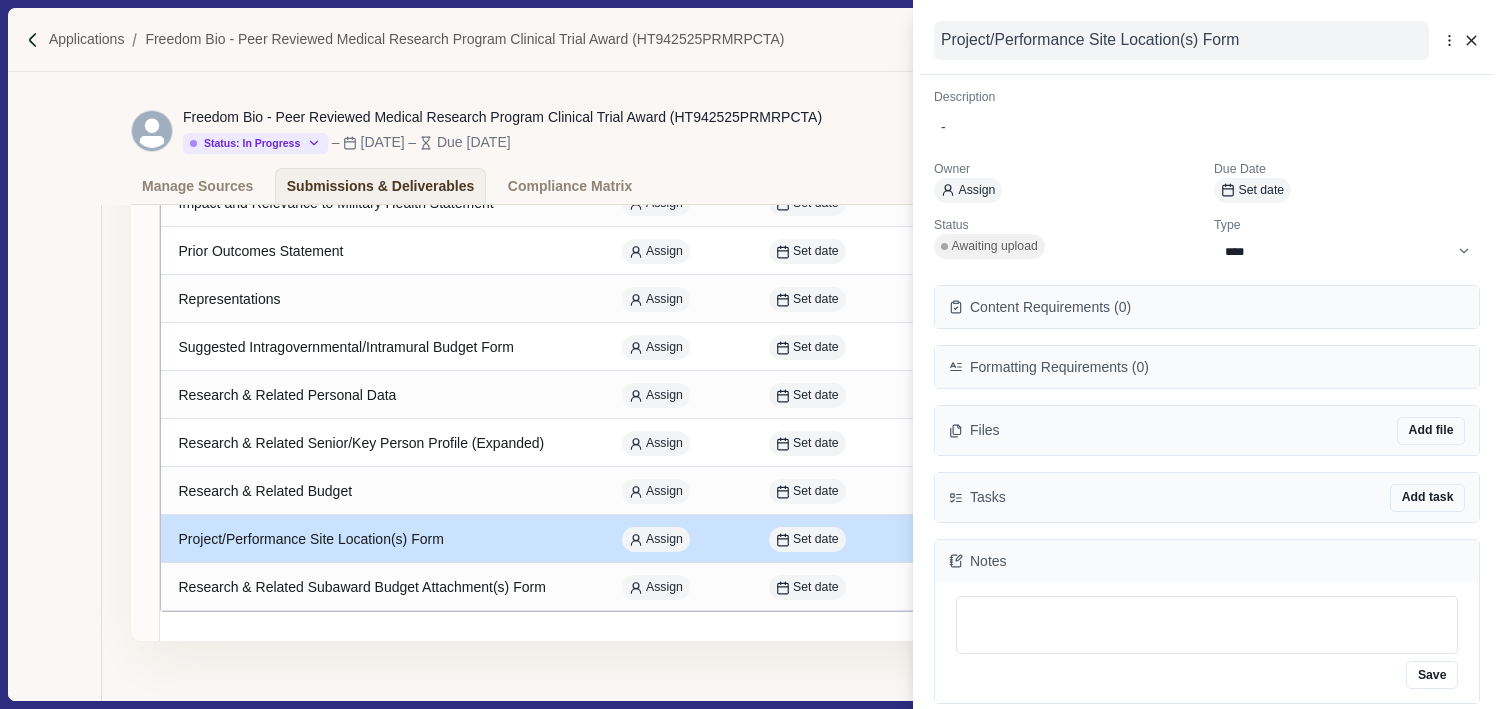 click on "Project/Performance Site Location(s) Form" at bounding box center (1181, 40) 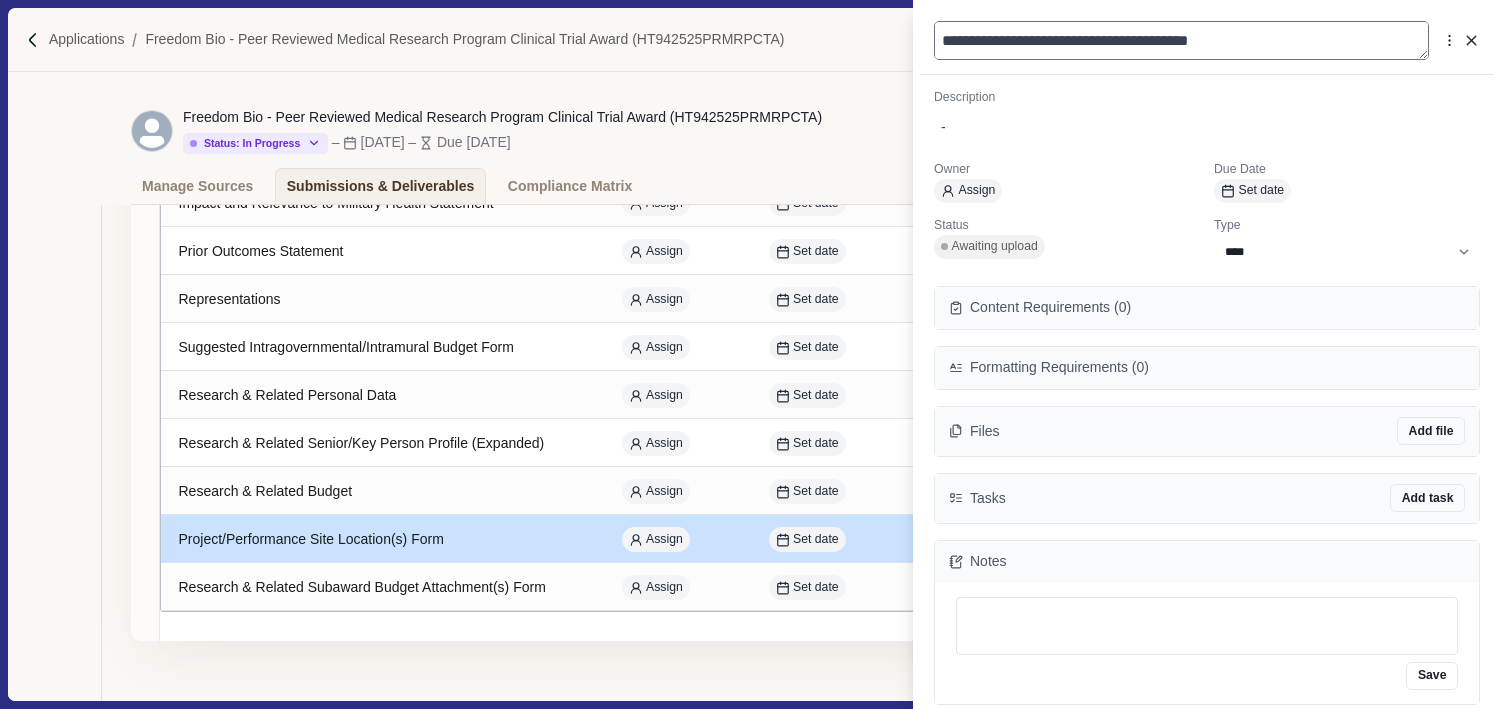 click on "**********" at bounding box center [1181, 40] 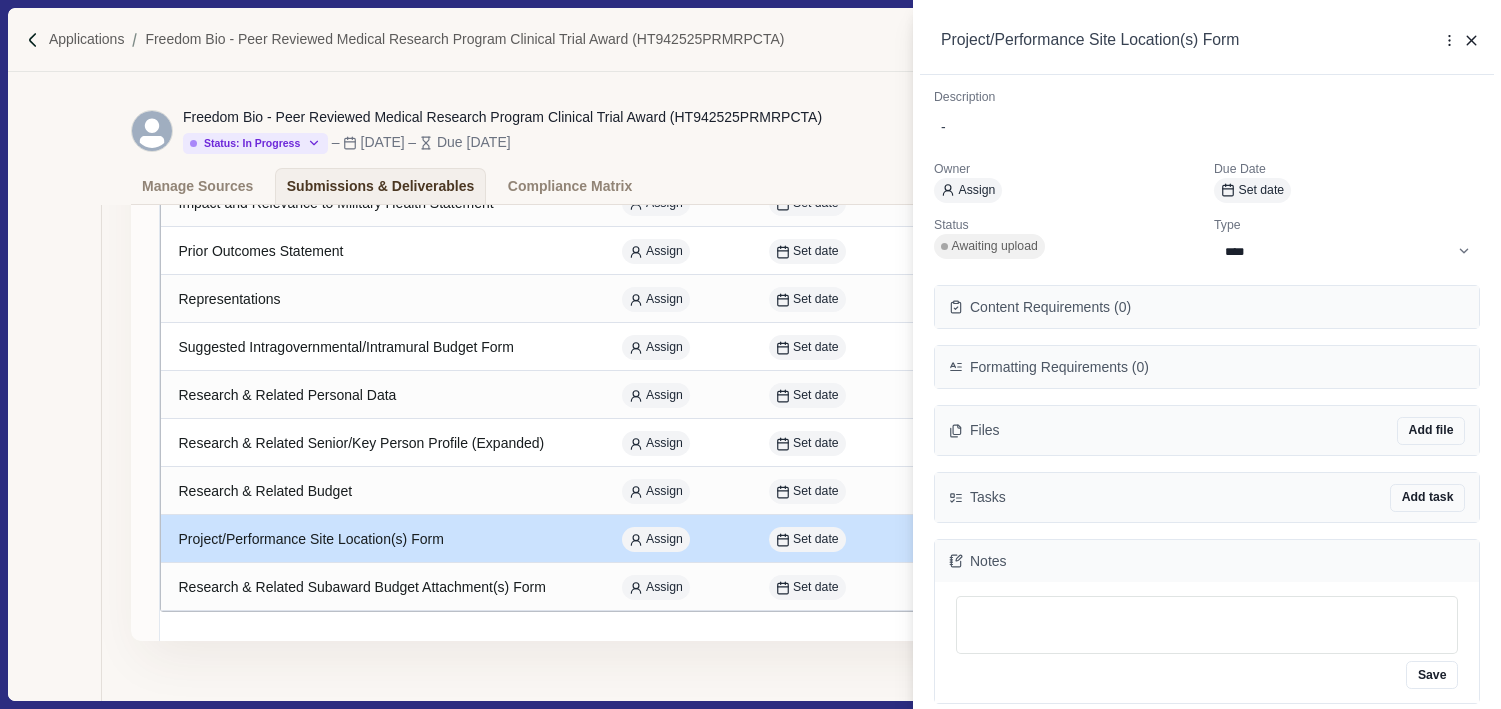 click on "**********" at bounding box center [750, 354] 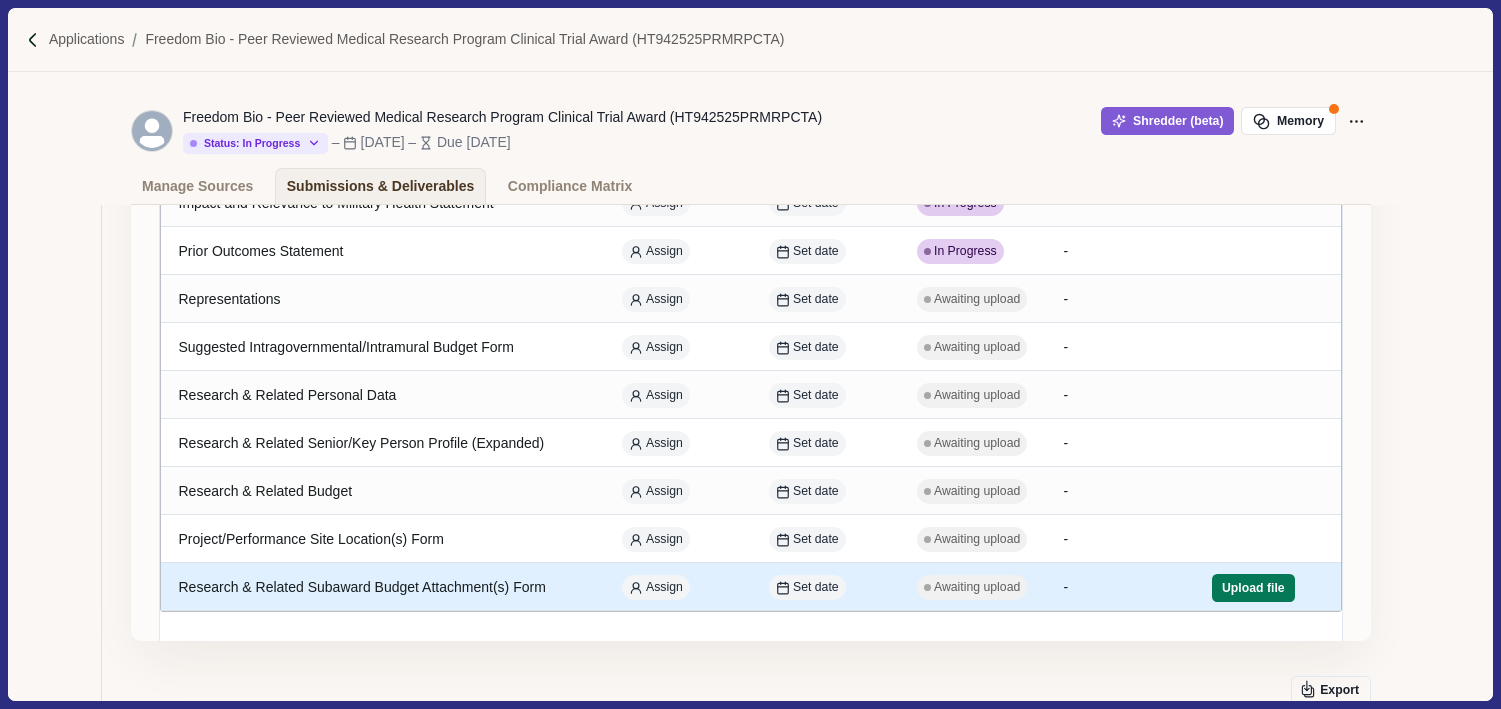 click on "Research & Related Subaward Budget Attachment(s) Form" at bounding box center [382, 587] 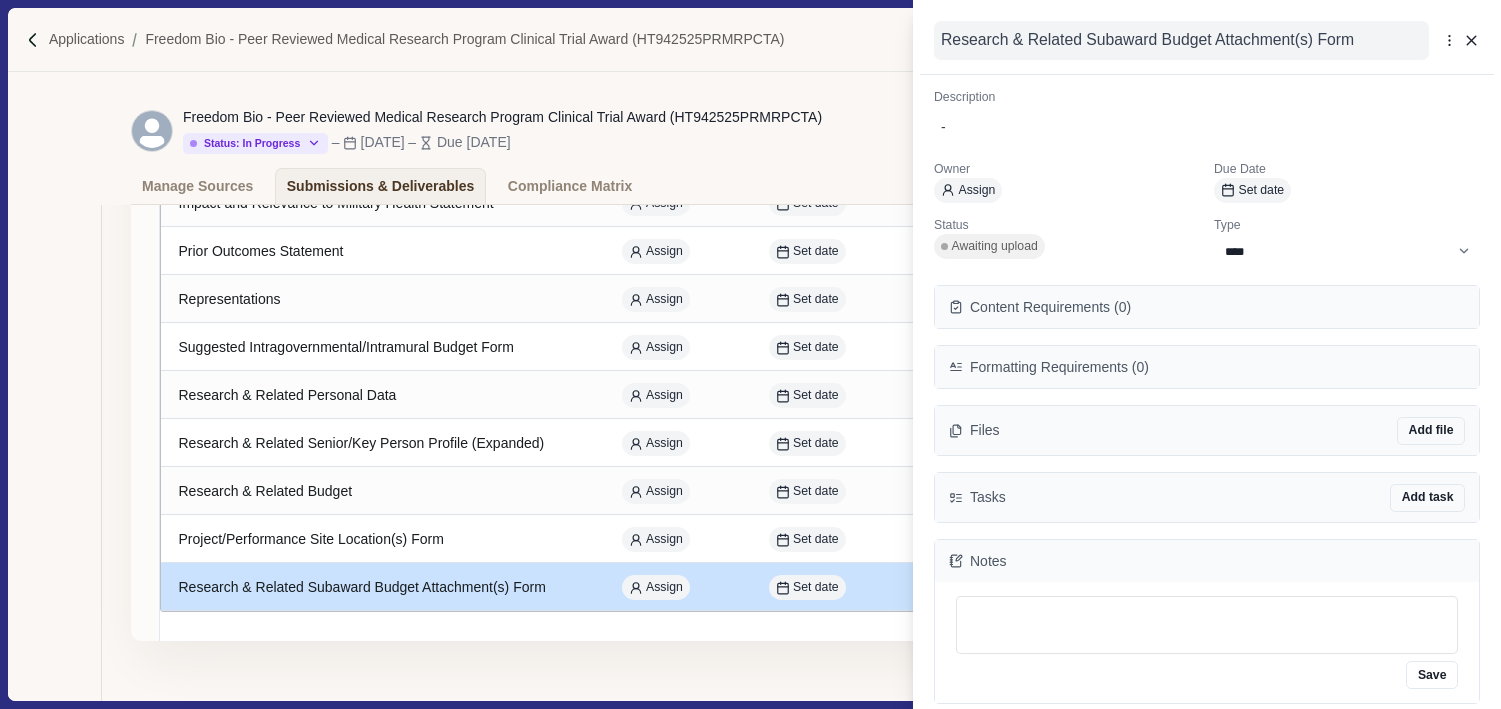 click on "Research & Related Subaward Budget Attachment(s) Form" at bounding box center (1181, 40) 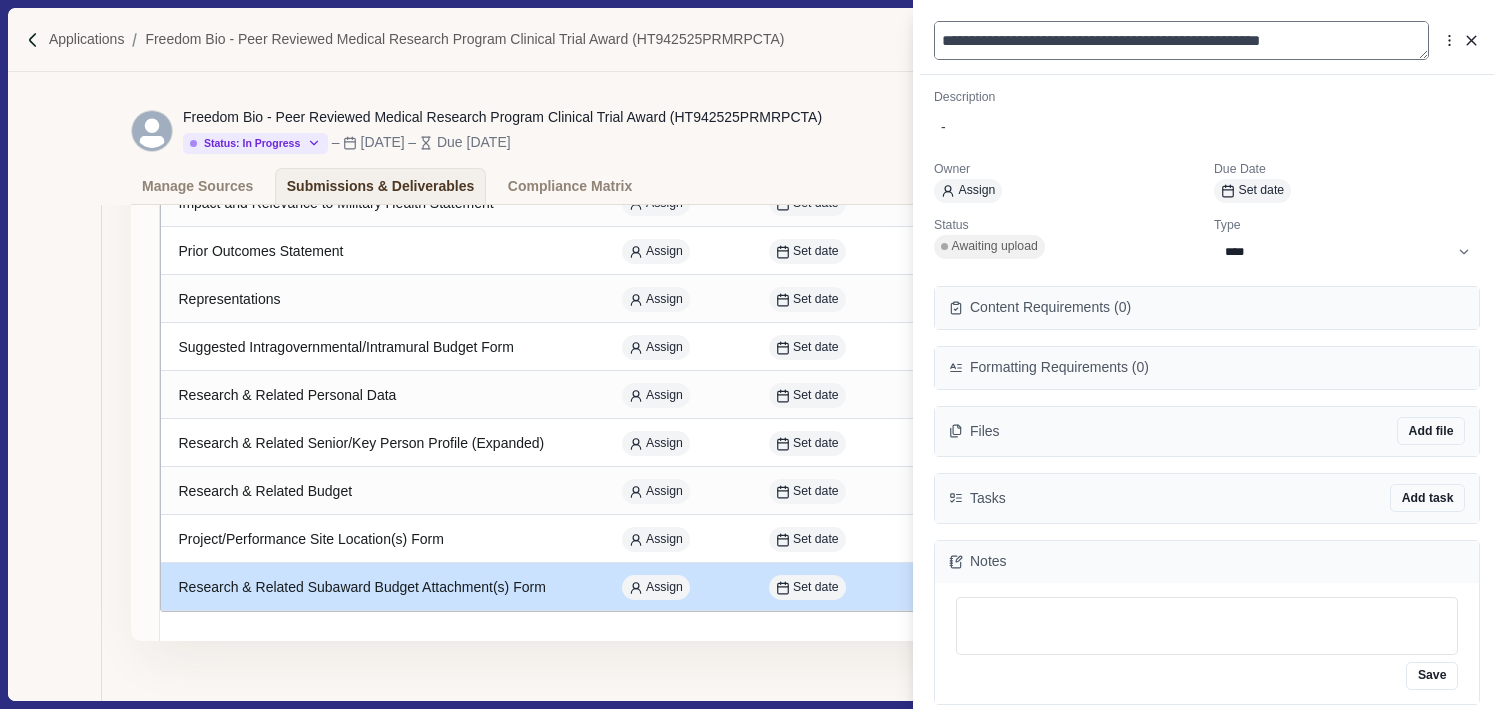 click on "**********" at bounding box center [1181, 40] 